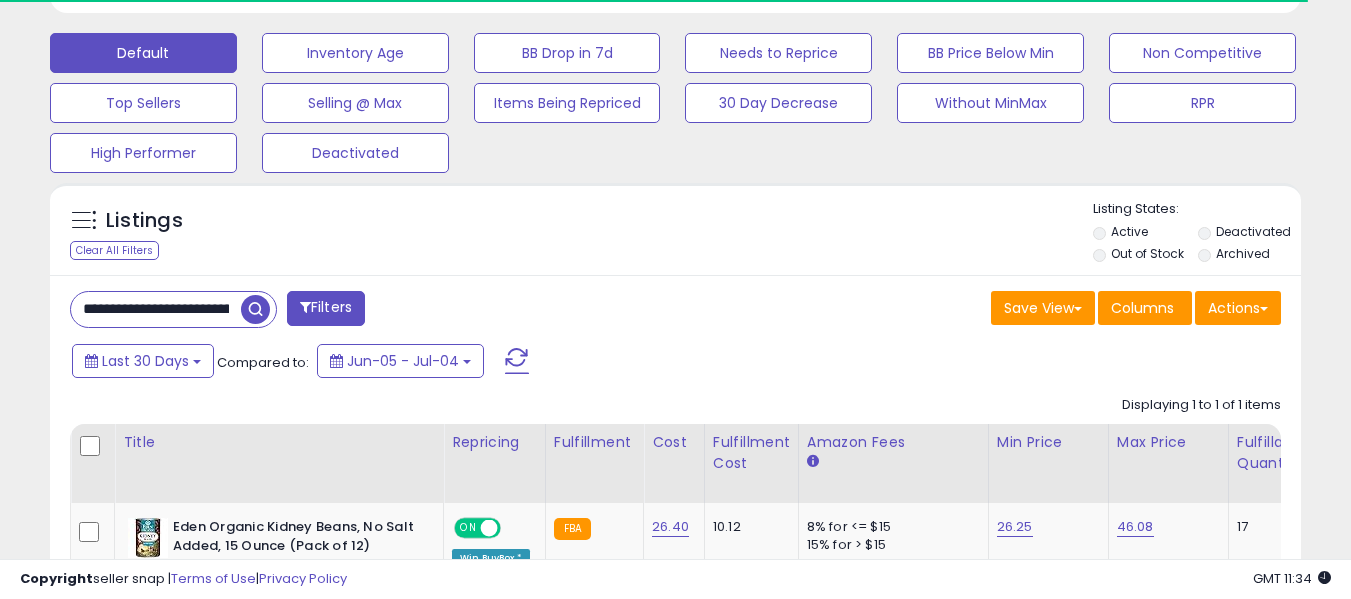 scroll, scrollTop: 600, scrollLeft: 0, axis: vertical 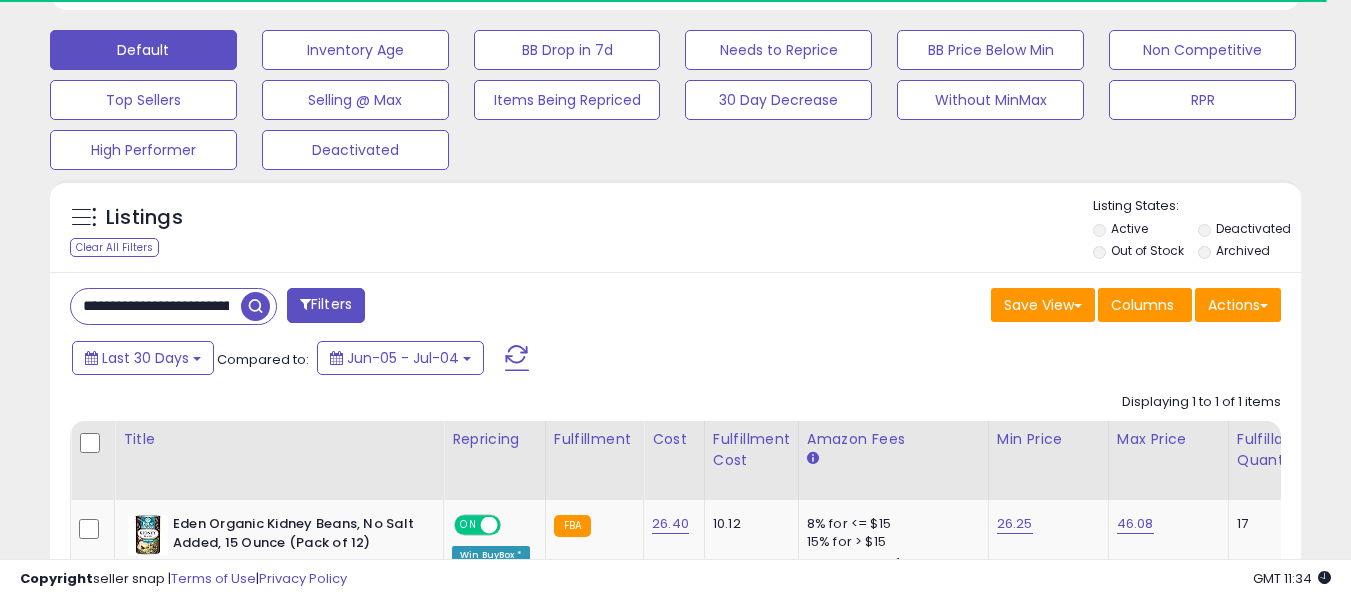 click on "**********" at bounding box center (156, 306) 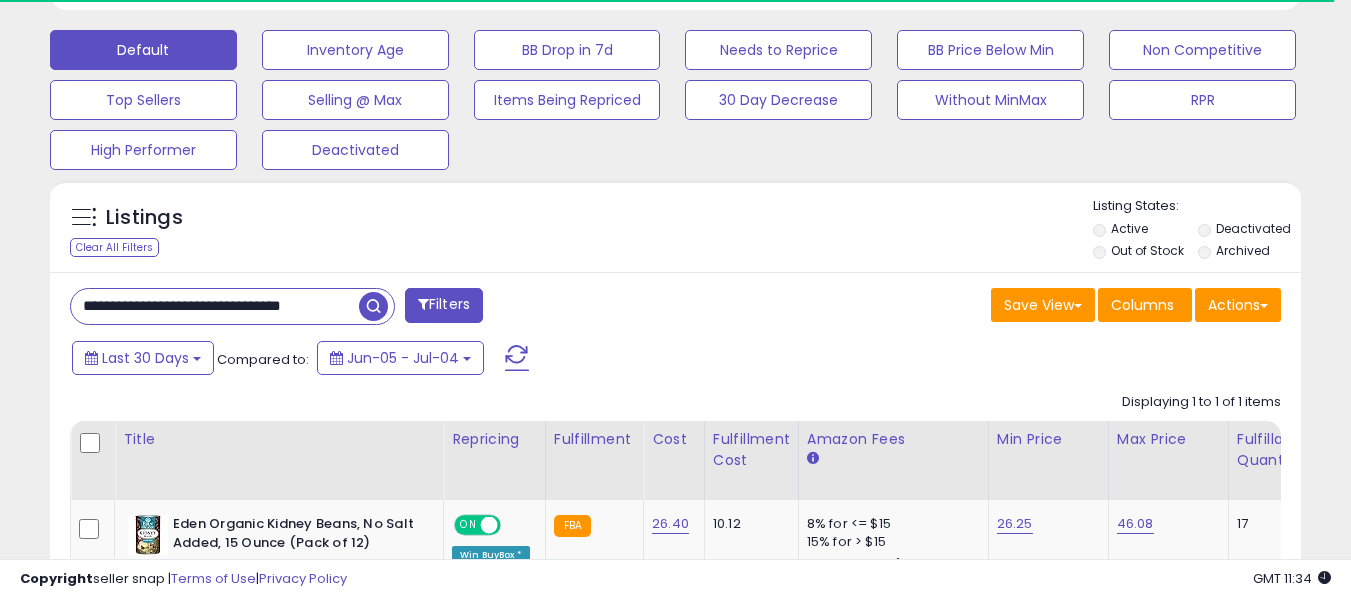 paste 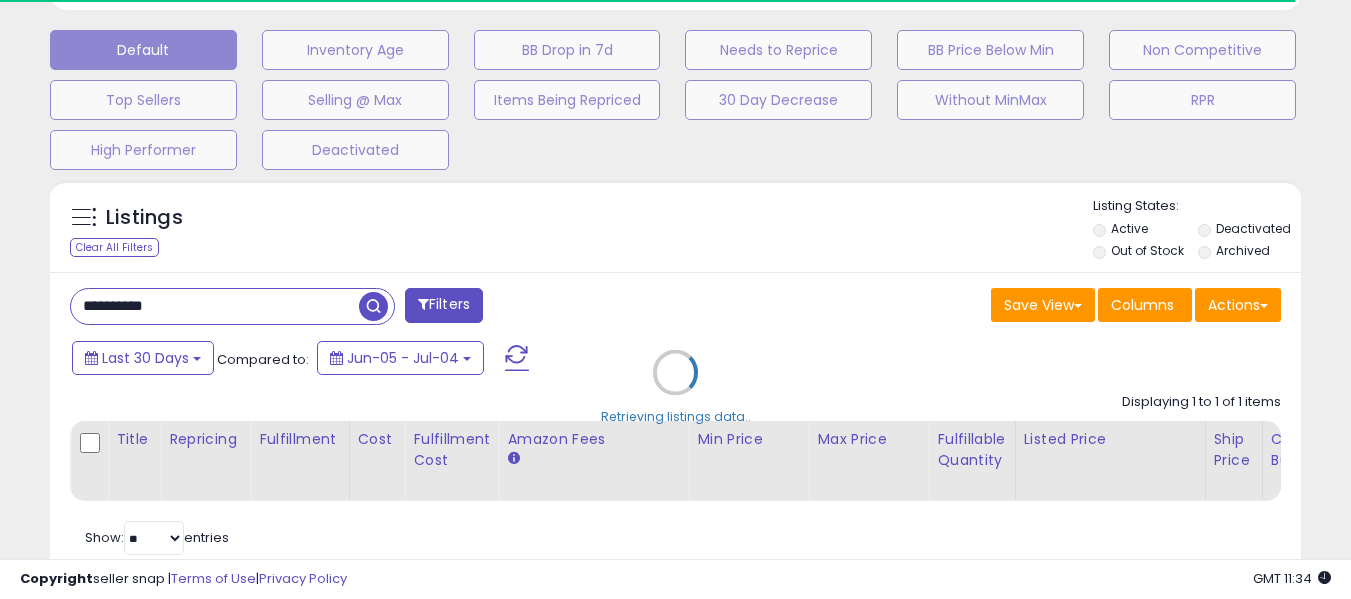 scroll, scrollTop: 999590, scrollLeft: 999276, axis: both 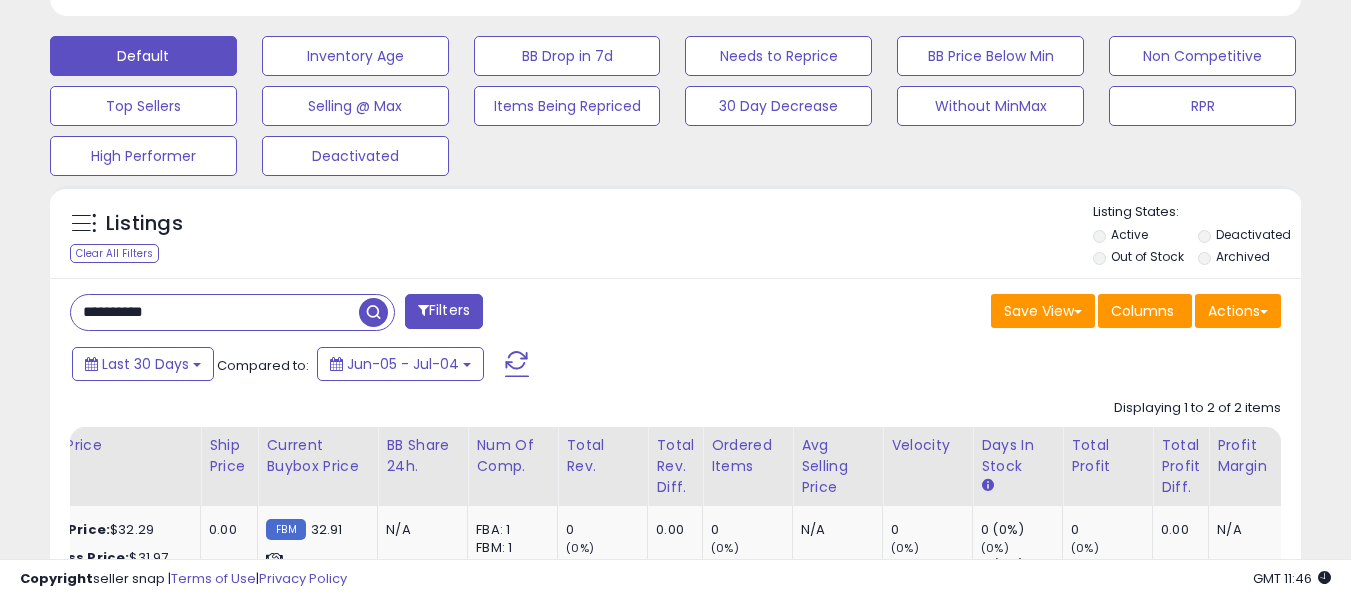 click on "**********" at bounding box center (215, 312) 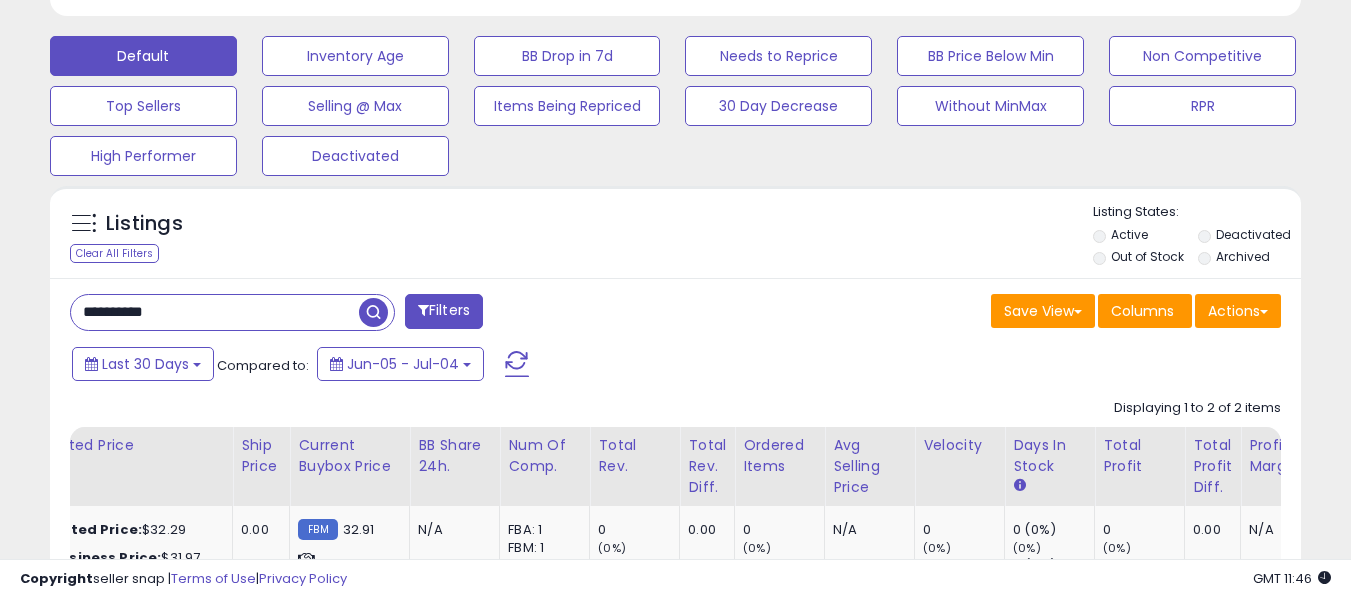 scroll, scrollTop: 410, scrollLeft: 732, axis: both 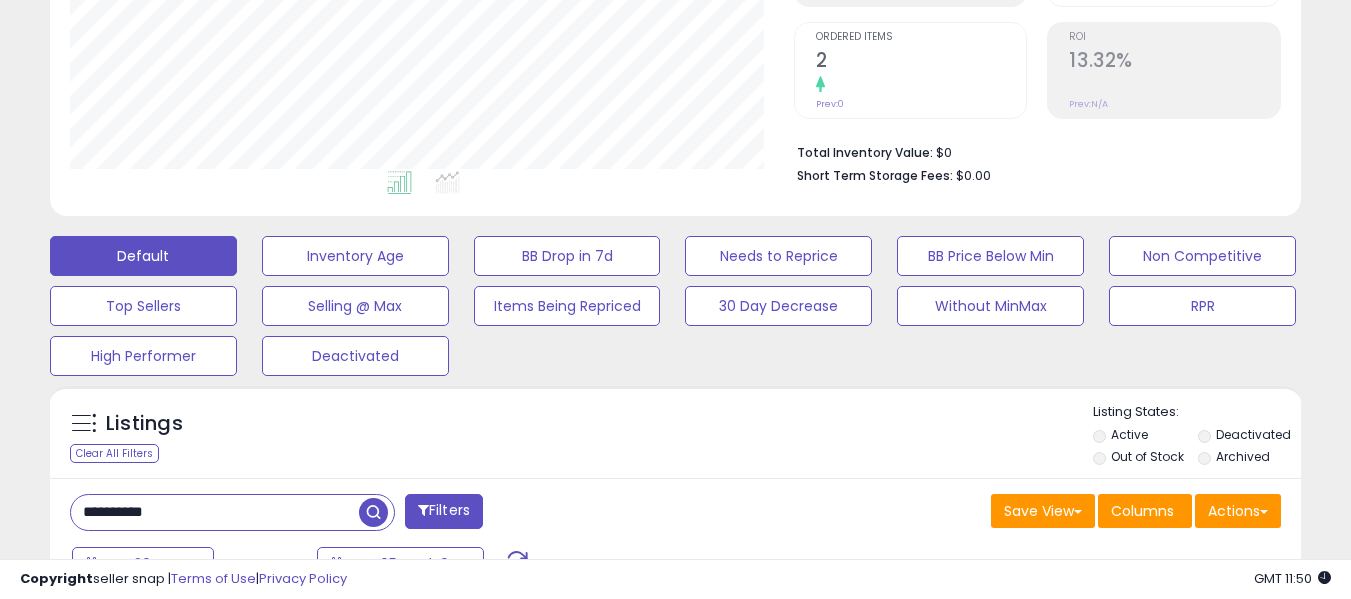 click on "**********" at bounding box center (215, 512) 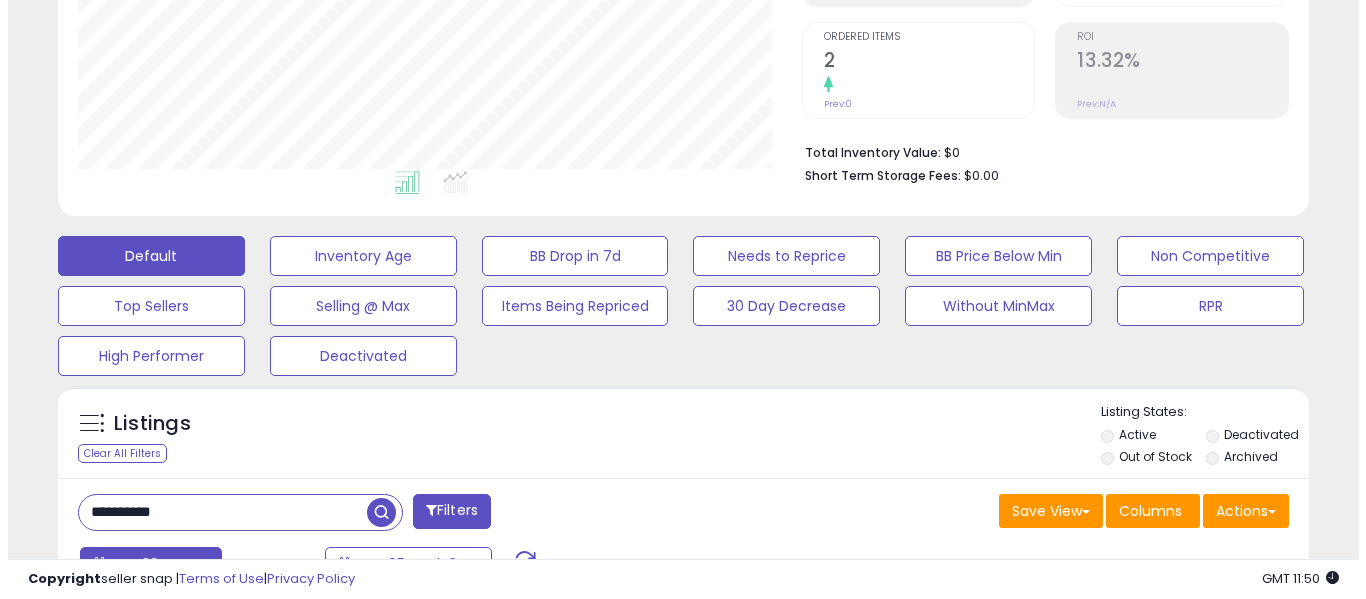 scroll, scrollTop: 594, scrollLeft: 0, axis: vertical 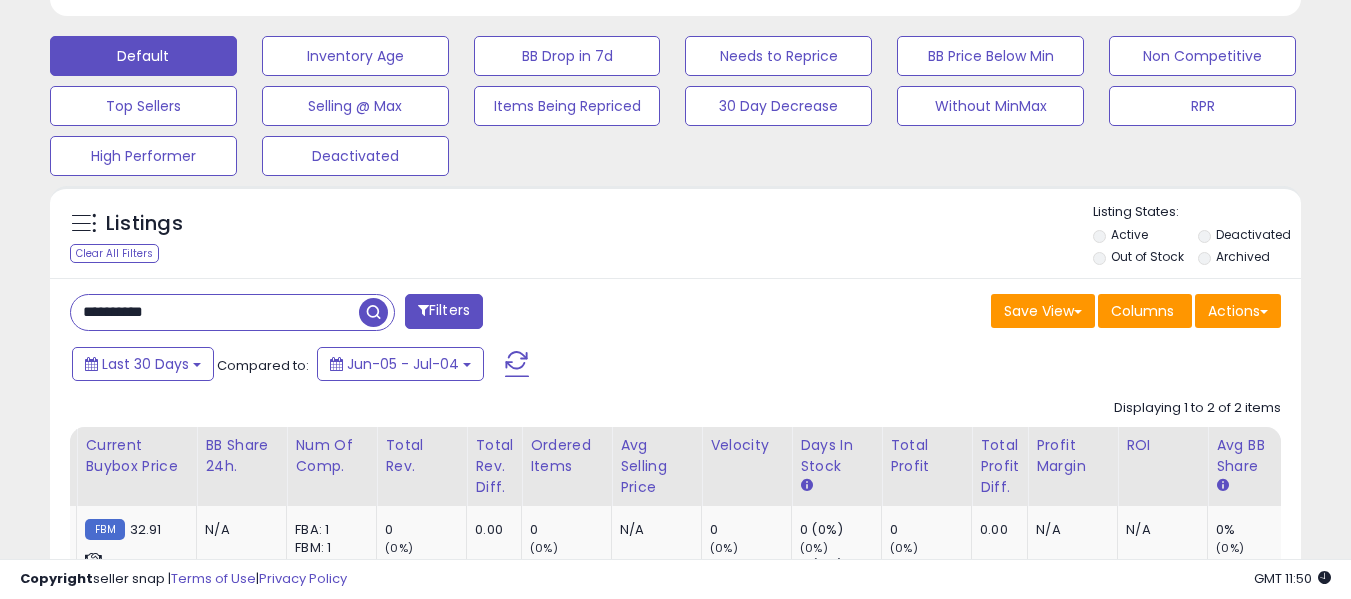 paste 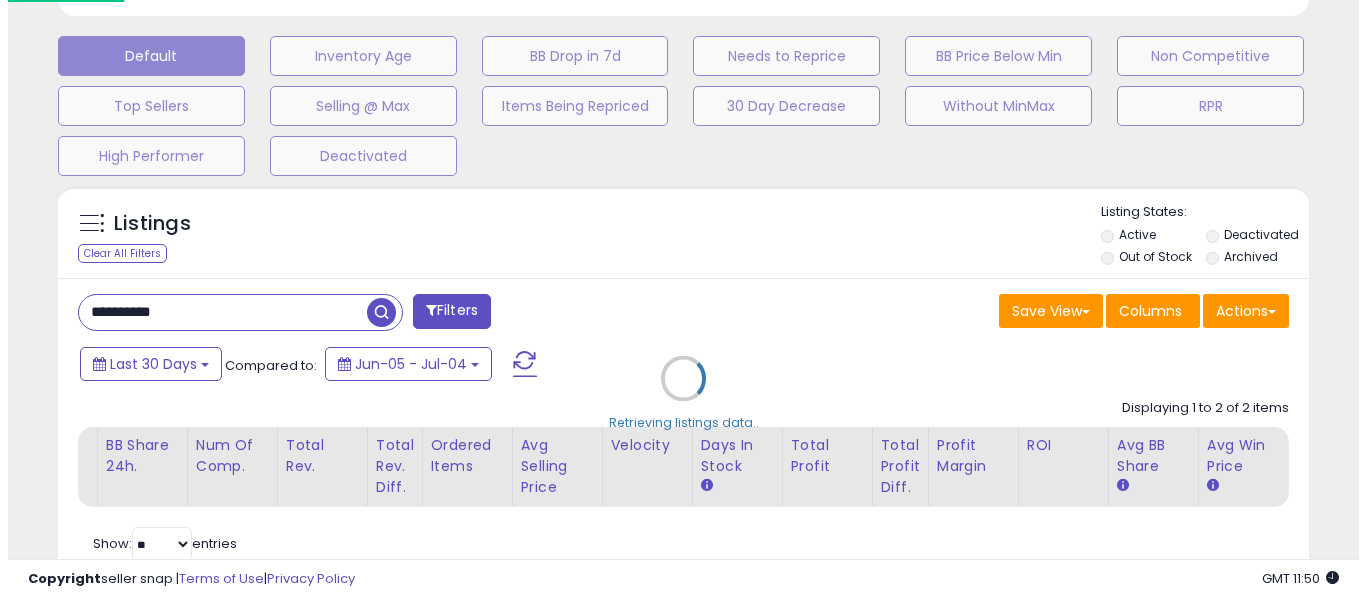 scroll, scrollTop: 999590, scrollLeft: 999267, axis: both 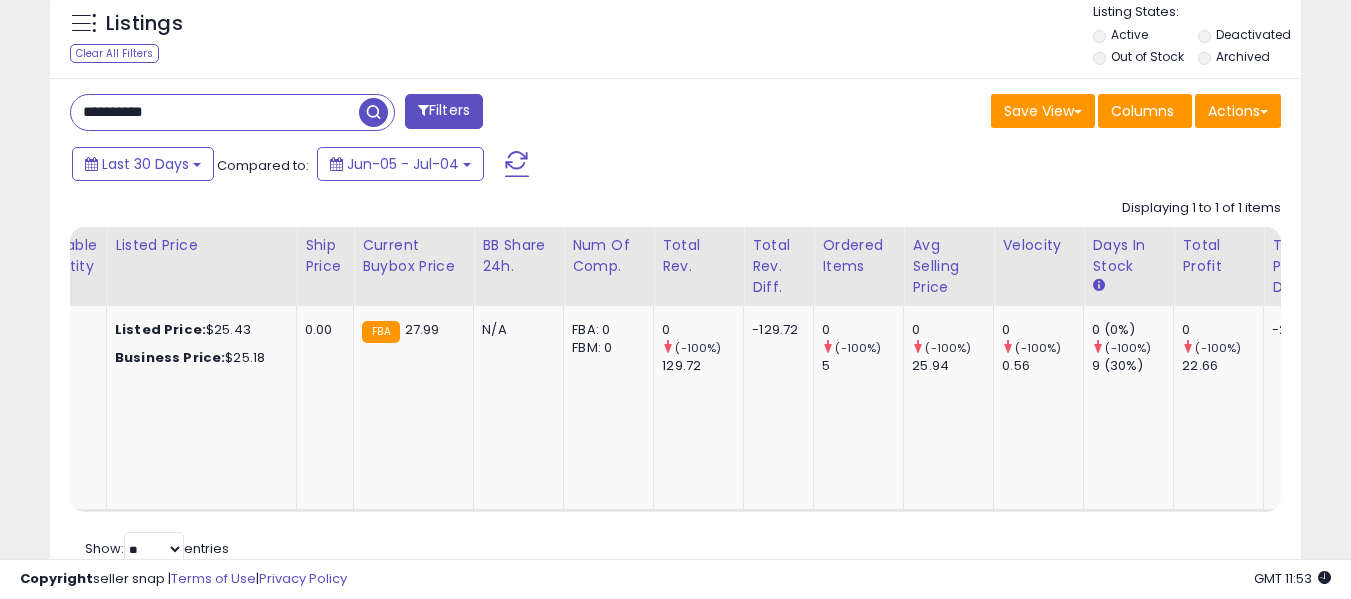 click on "**********" at bounding box center (215, 112) 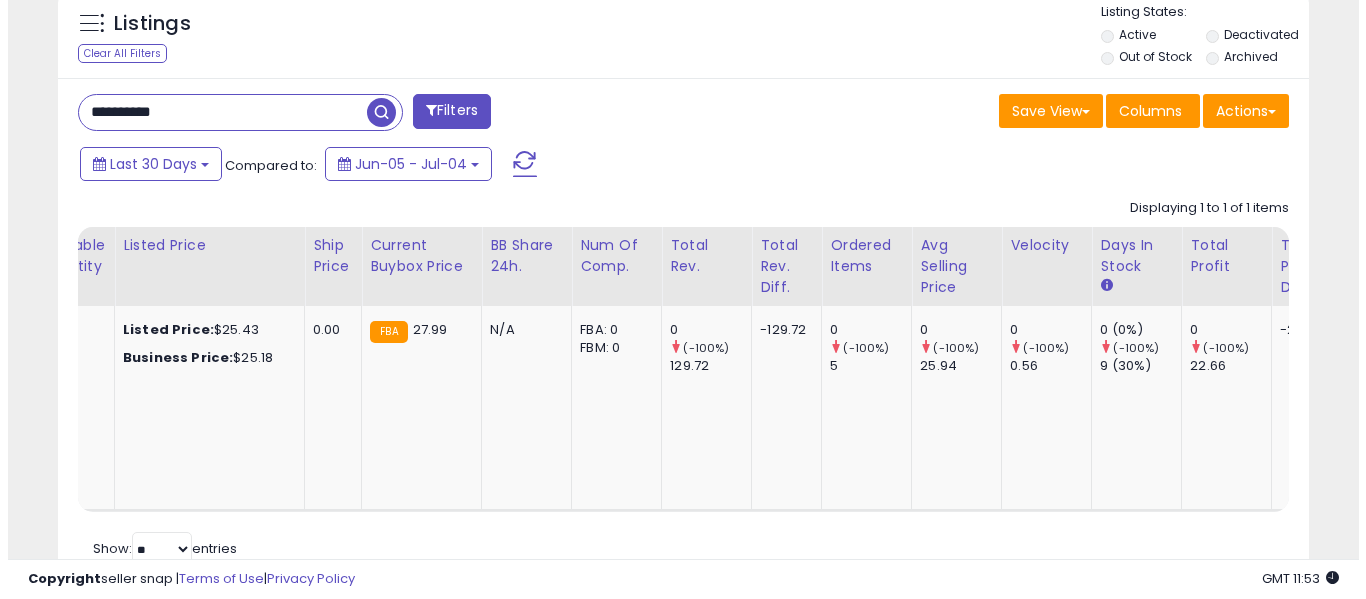 scroll, scrollTop: 671, scrollLeft: 0, axis: vertical 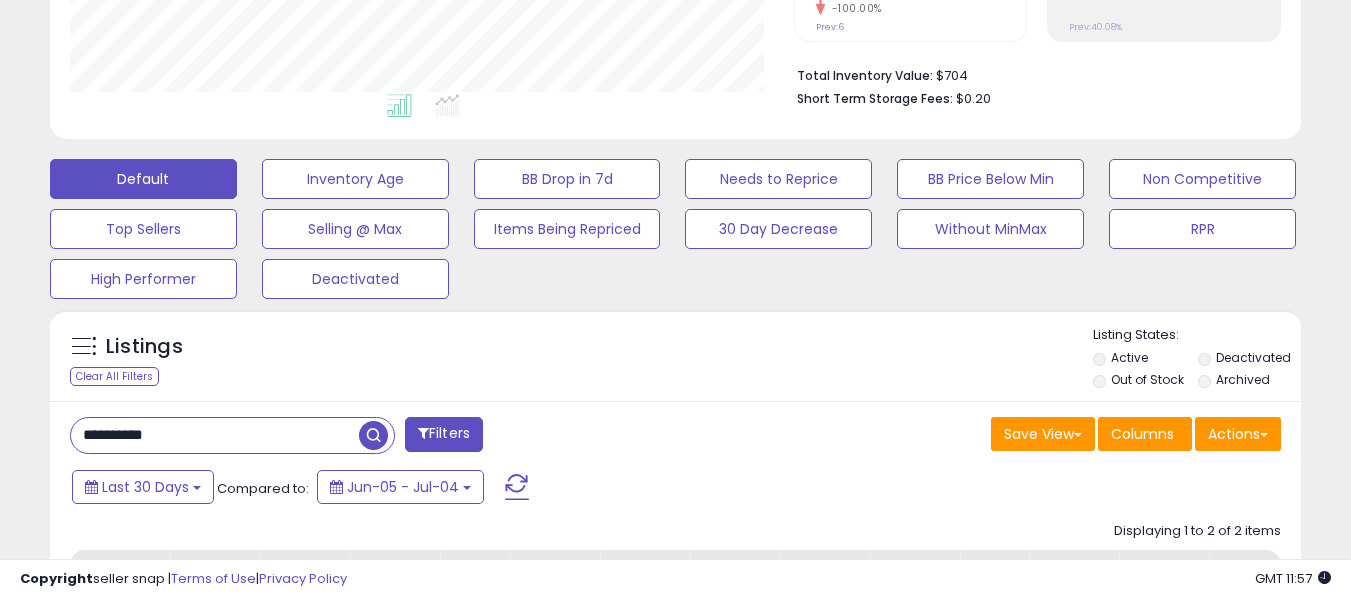 click on "**********" at bounding box center (215, 435) 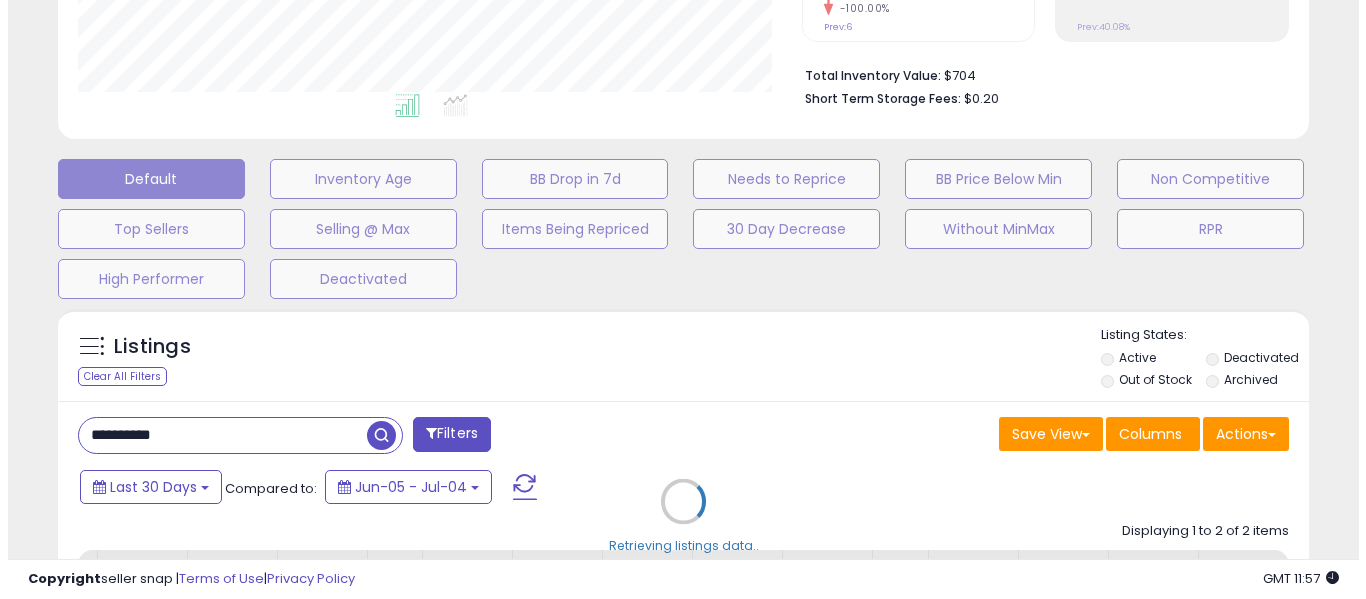 scroll, scrollTop: 999590, scrollLeft: 999267, axis: both 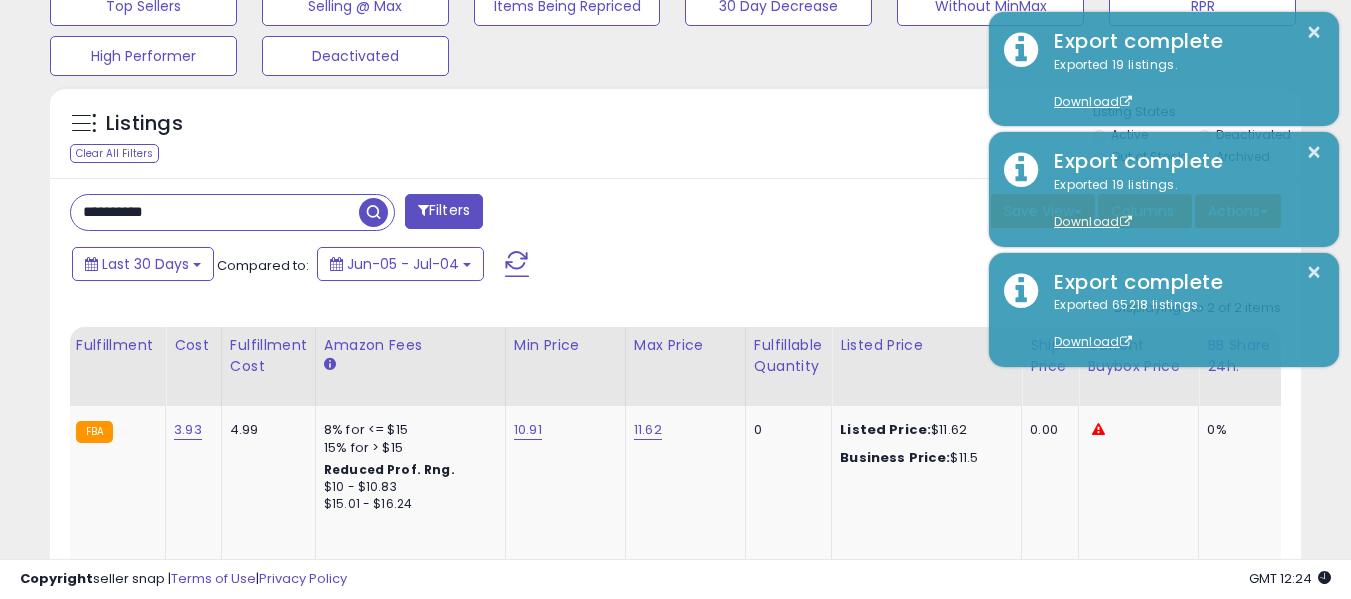 click on "**********" at bounding box center (215, 212) 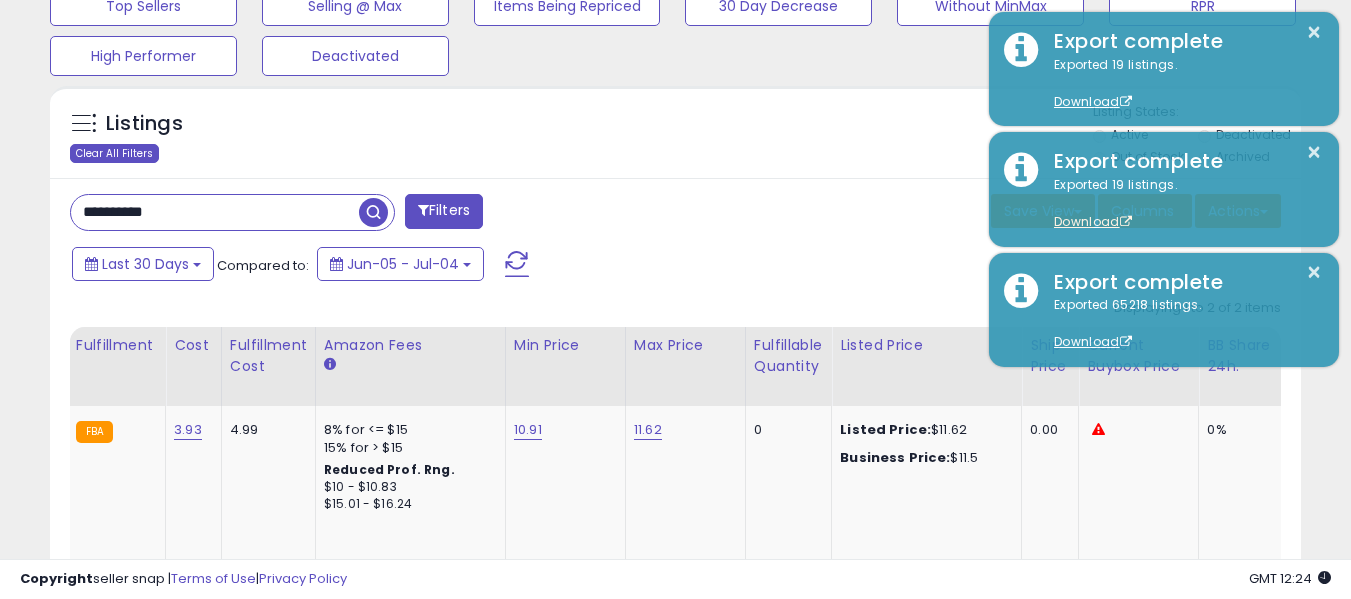 type on "**********" 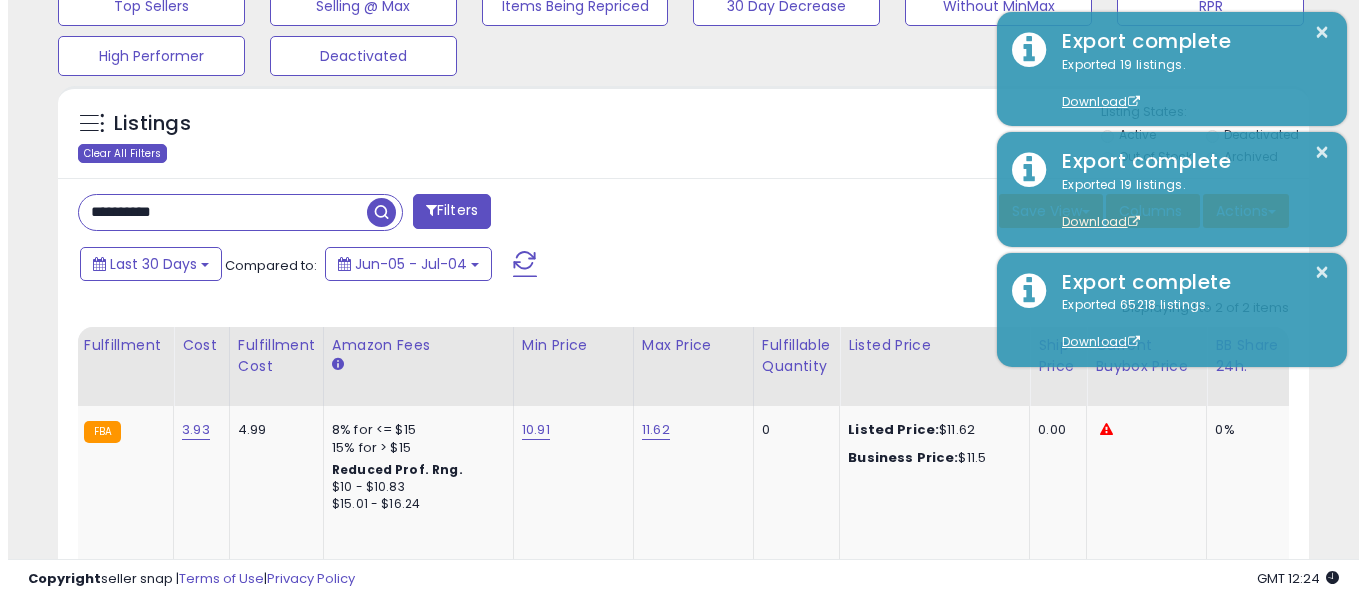 scroll, scrollTop: 671, scrollLeft: 0, axis: vertical 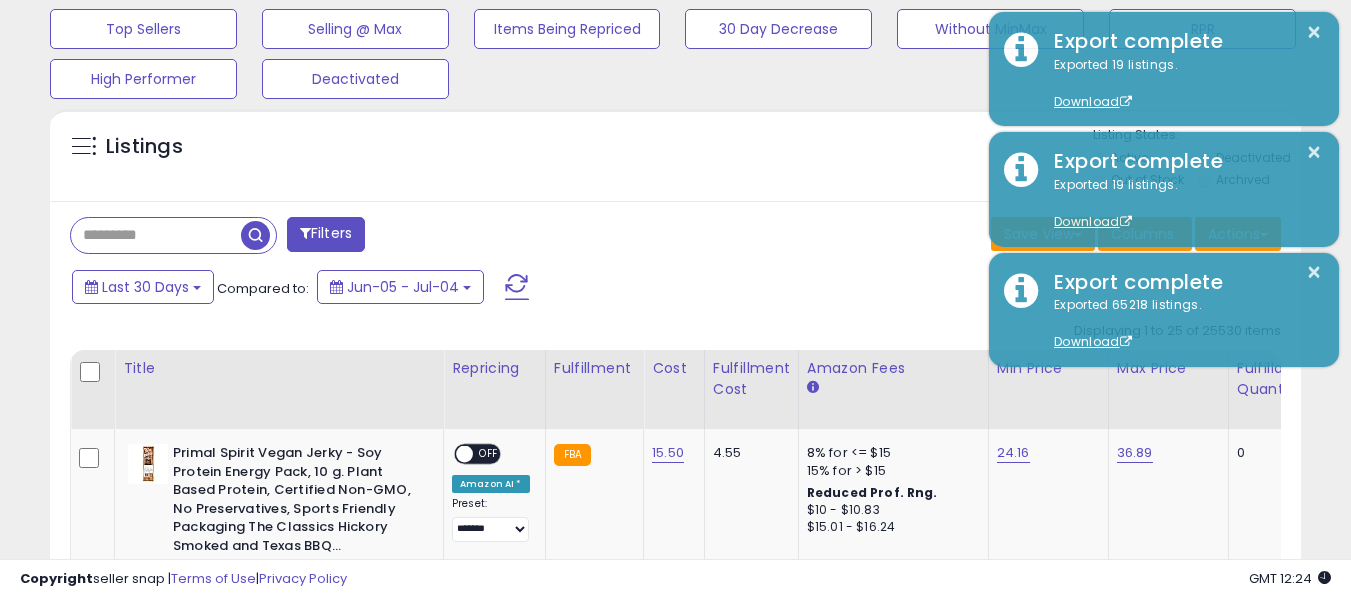 click on "Filters" at bounding box center (326, 234) 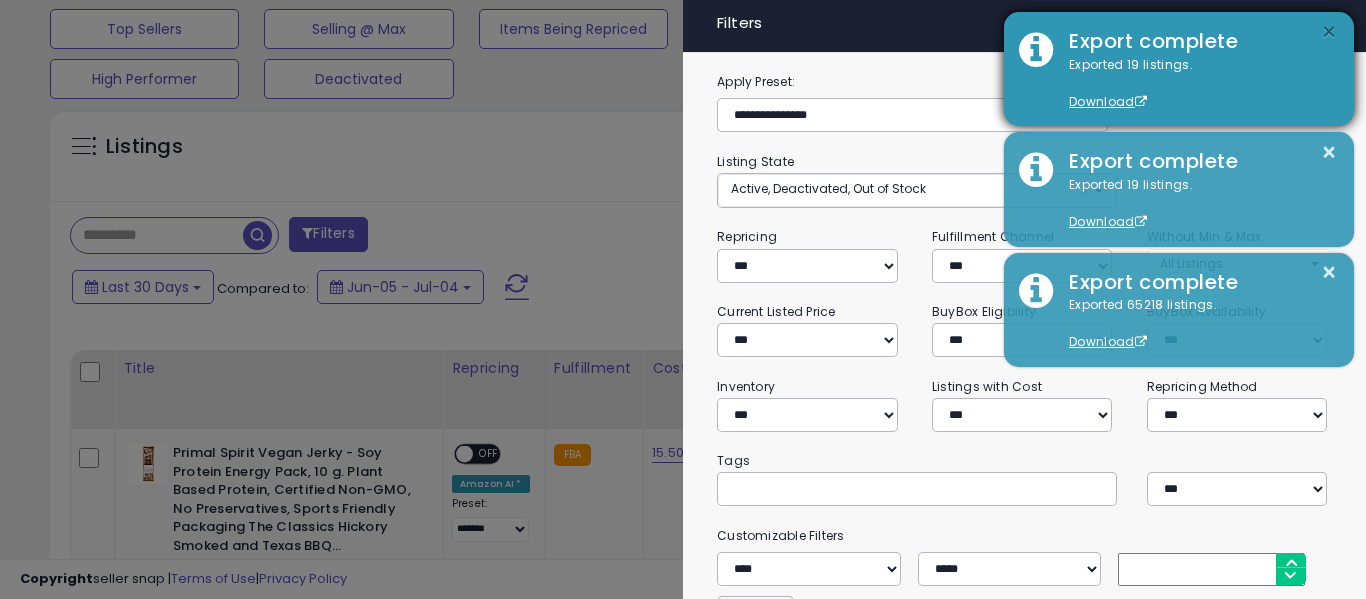 click on "×" at bounding box center (1329, 32) 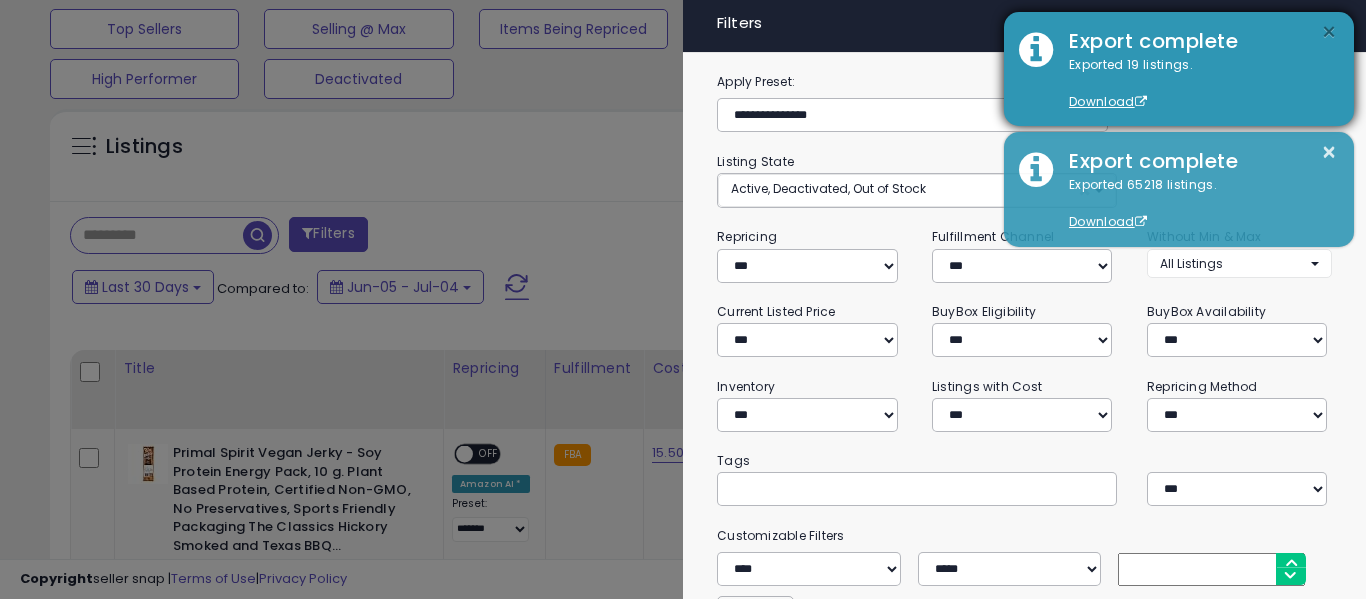click on "×" at bounding box center [1329, 32] 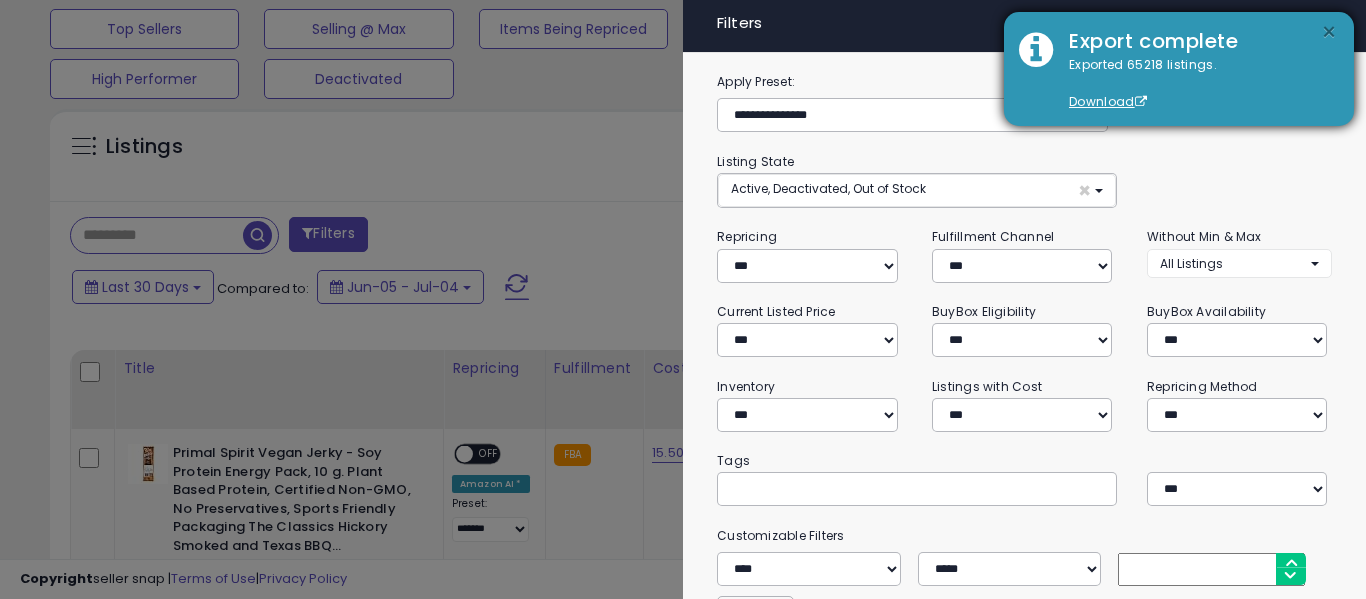 click on "×" at bounding box center [1329, 32] 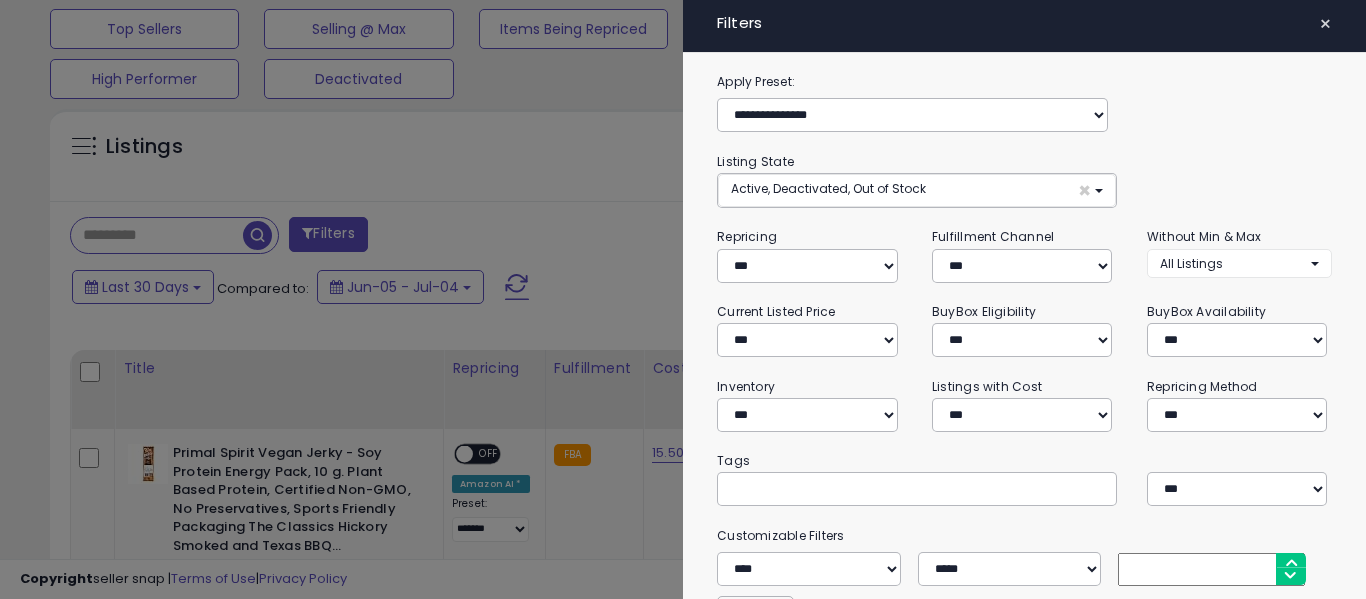 click on "×" at bounding box center [1325, 24] 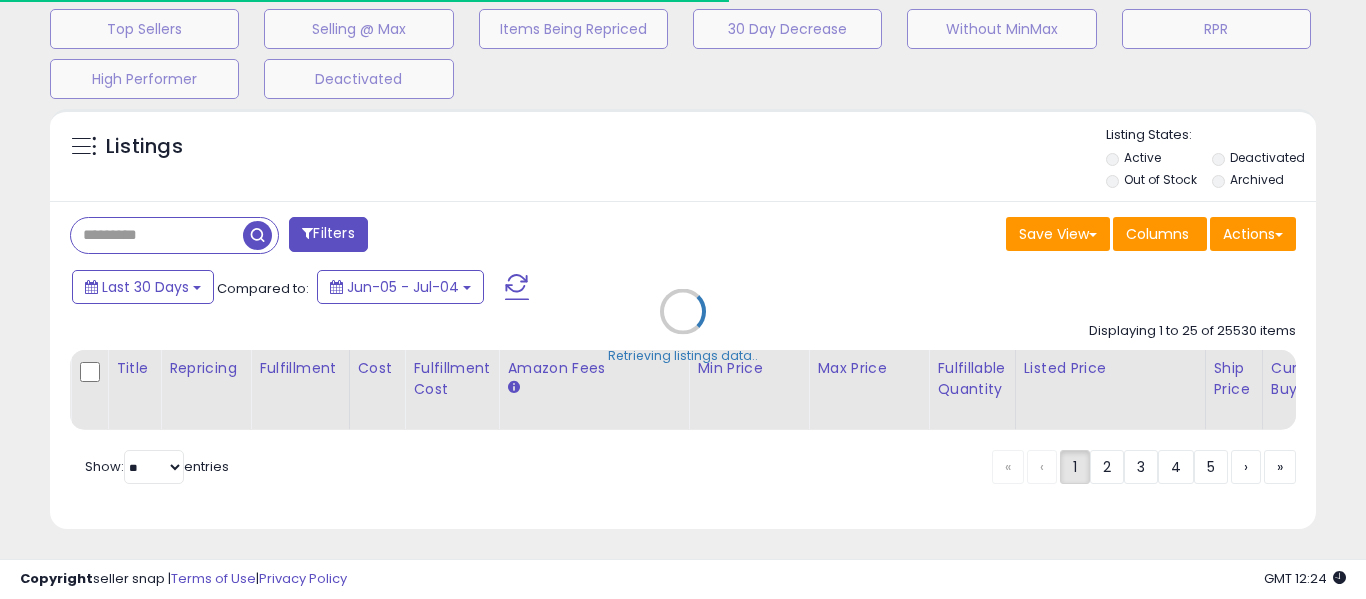 click on "Retrieving listings data.." at bounding box center (683, 326) 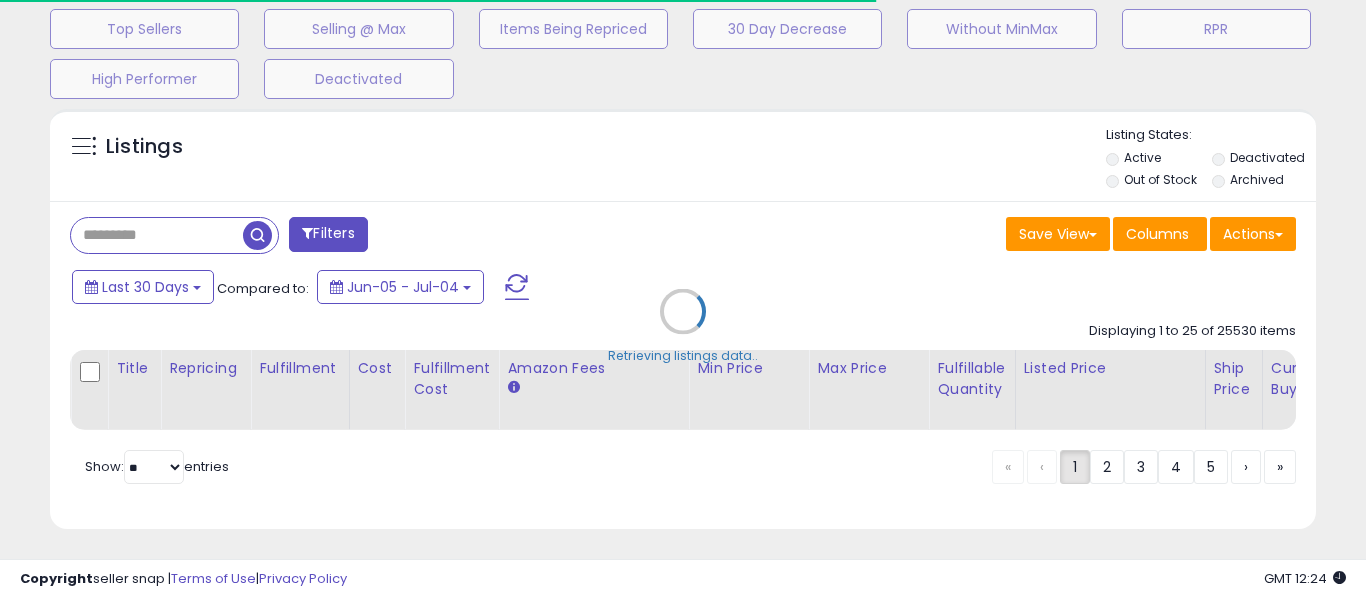 click on "Retrieving listings data.." at bounding box center (683, 326) 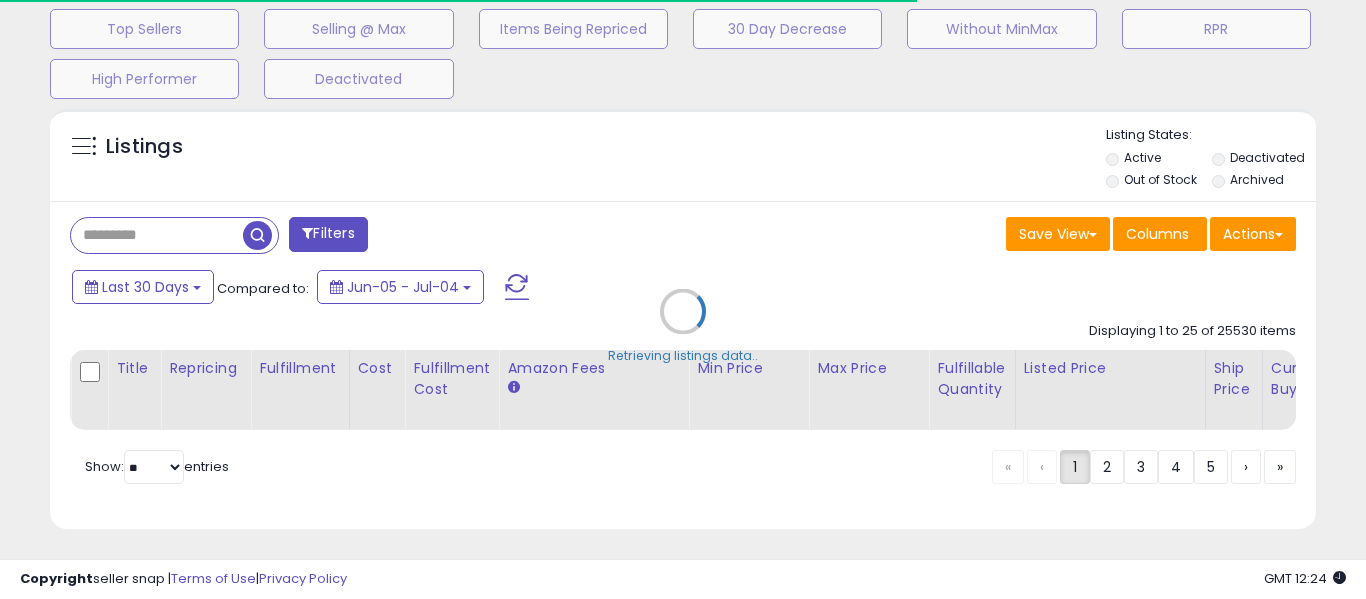 click on "Retrieving listings data.." at bounding box center [683, 326] 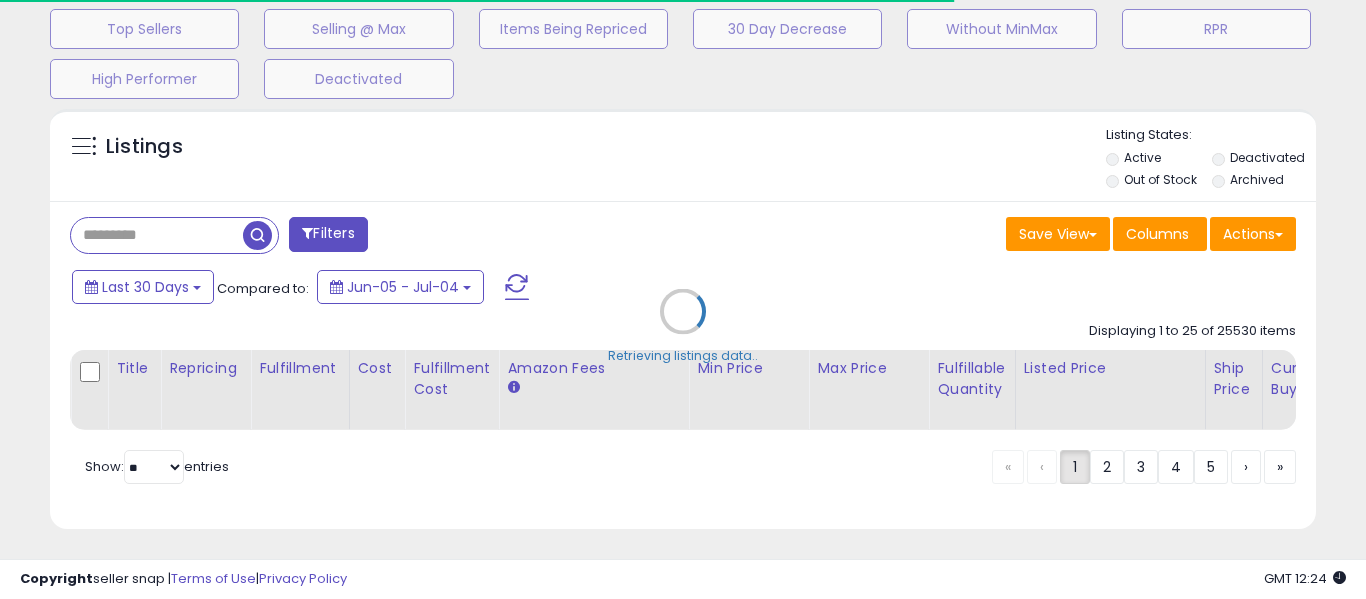 click on "Retrieving listings data.." at bounding box center (683, 326) 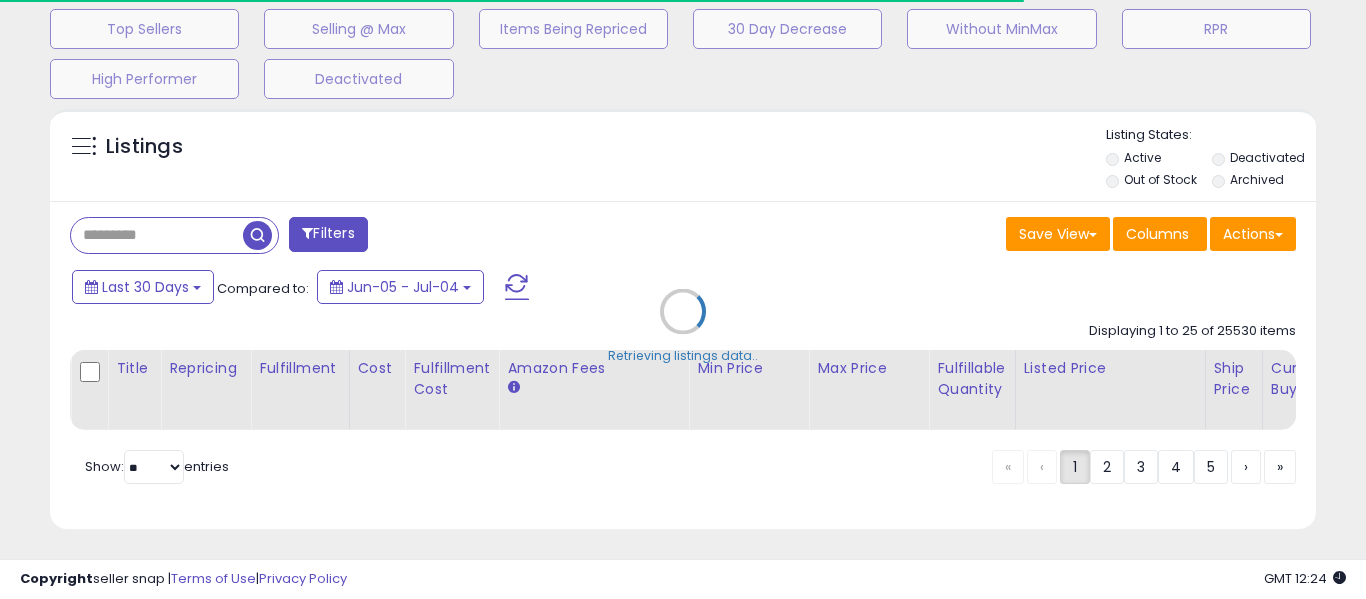 click on "Retrieving listings data.." at bounding box center (683, 326) 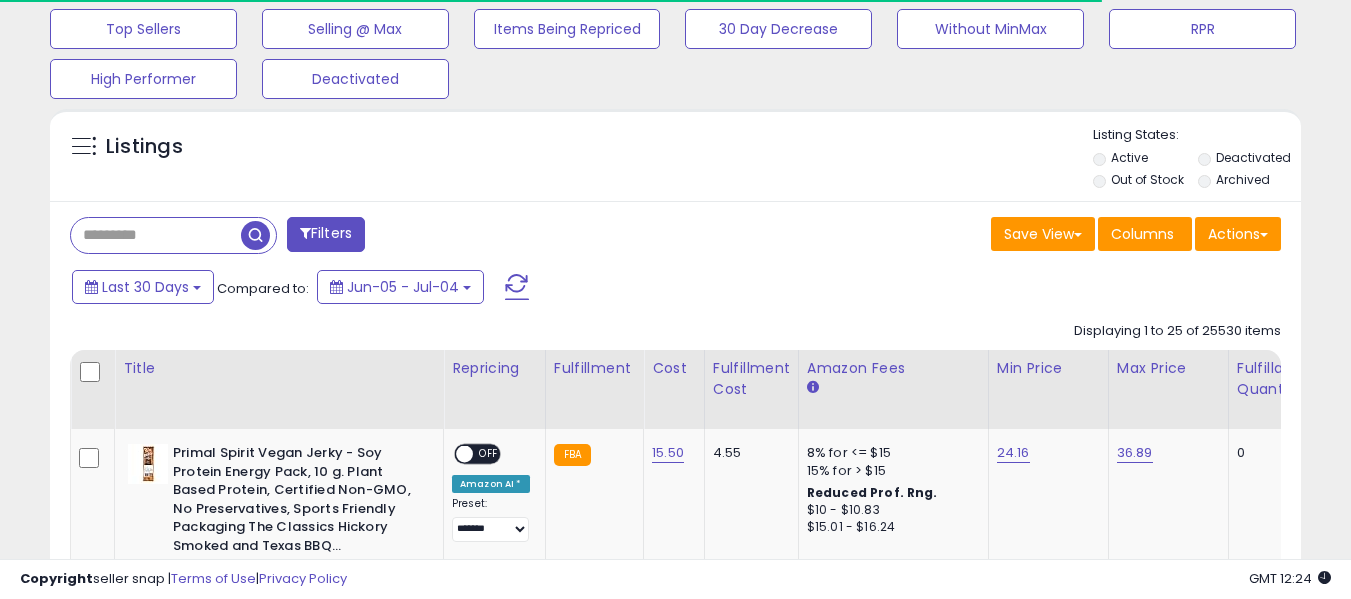 click at bounding box center (156, 235) 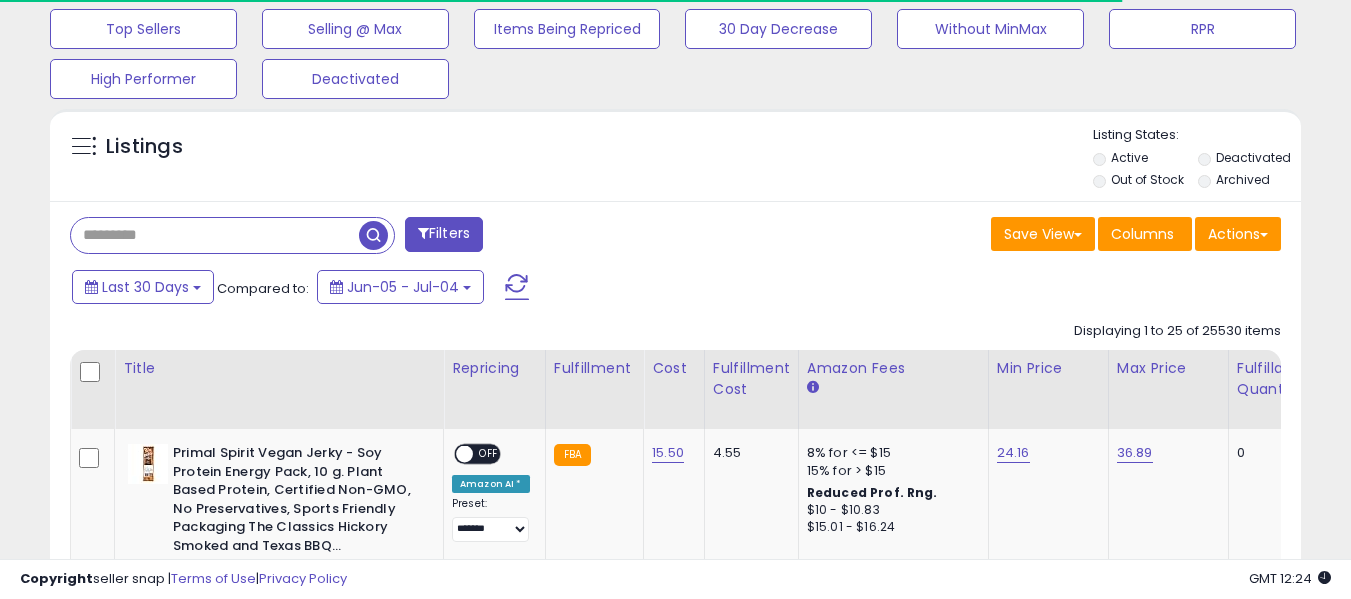paste on "**********" 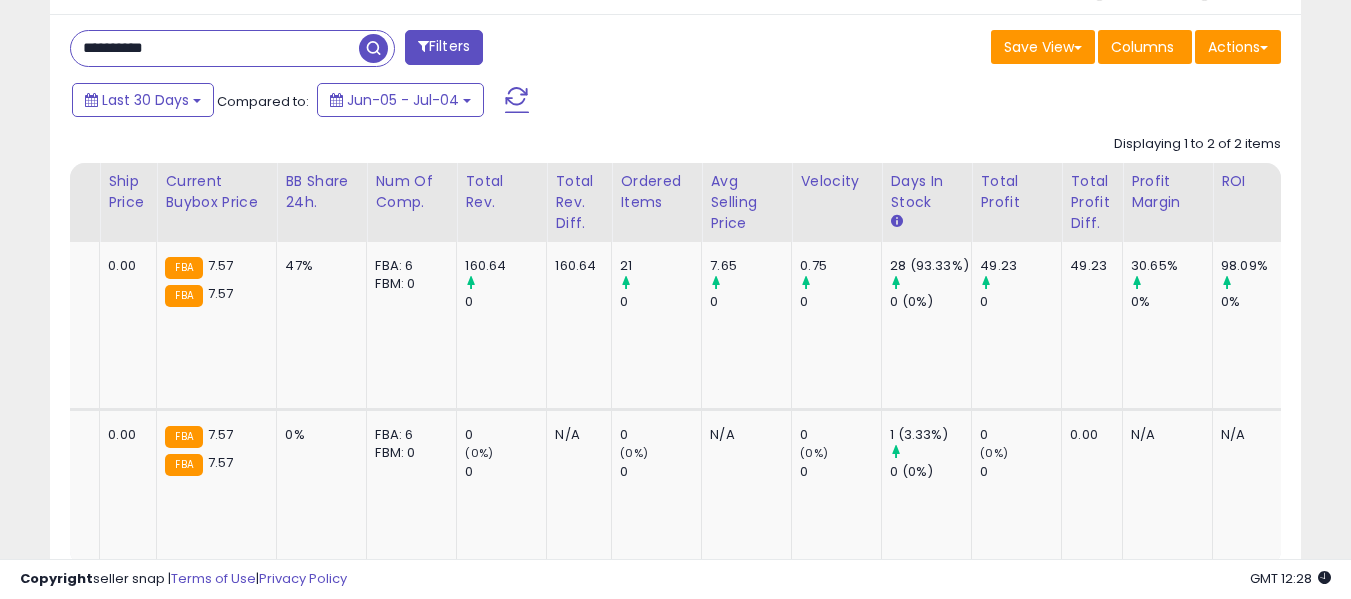 scroll, scrollTop: 771, scrollLeft: 0, axis: vertical 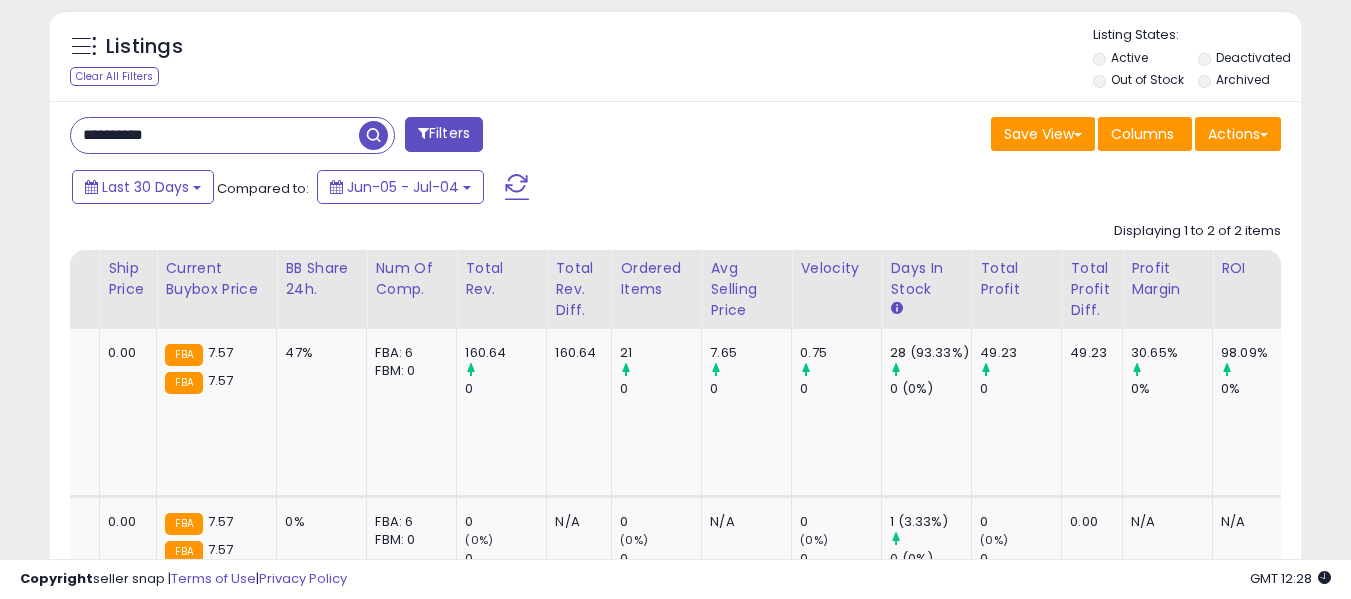 click on "**********" at bounding box center [215, 135] 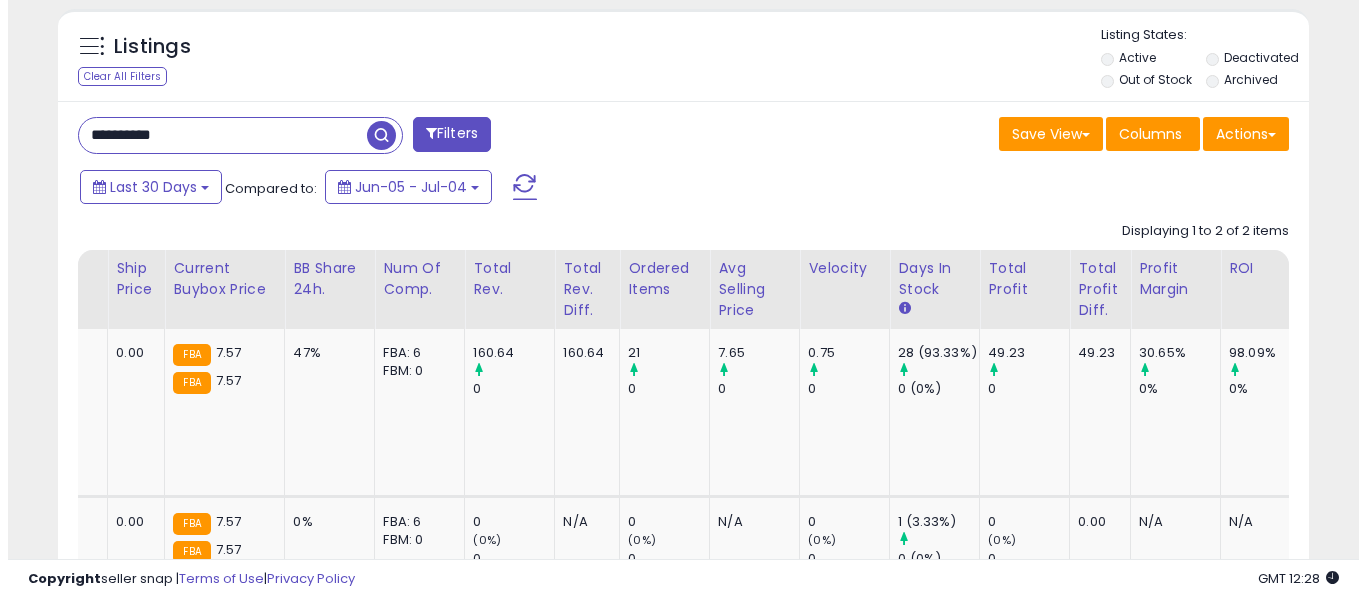 scroll, scrollTop: 671, scrollLeft: 0, axis: vertical 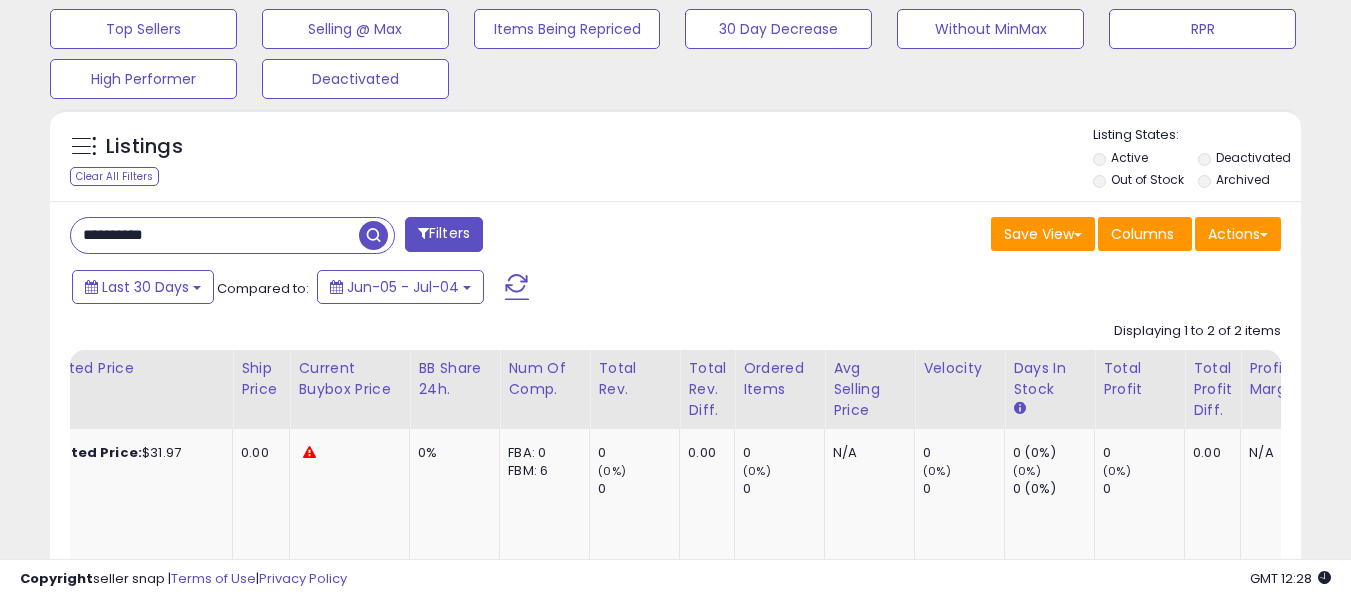 drag, startPoint x: 237, startPoint y: 236, endPoint x: 275, endPoint y: 204, distance: 49.67897 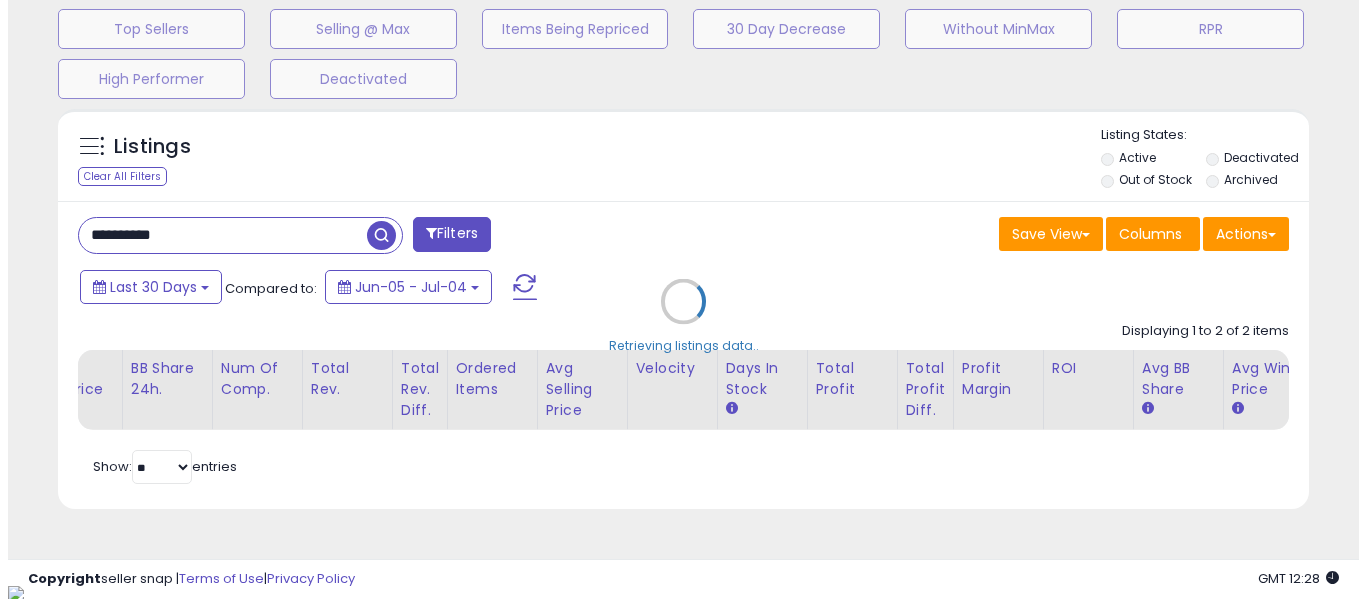 scroll, scrollTop: 999590, scrollLeft: 999267, axis: both 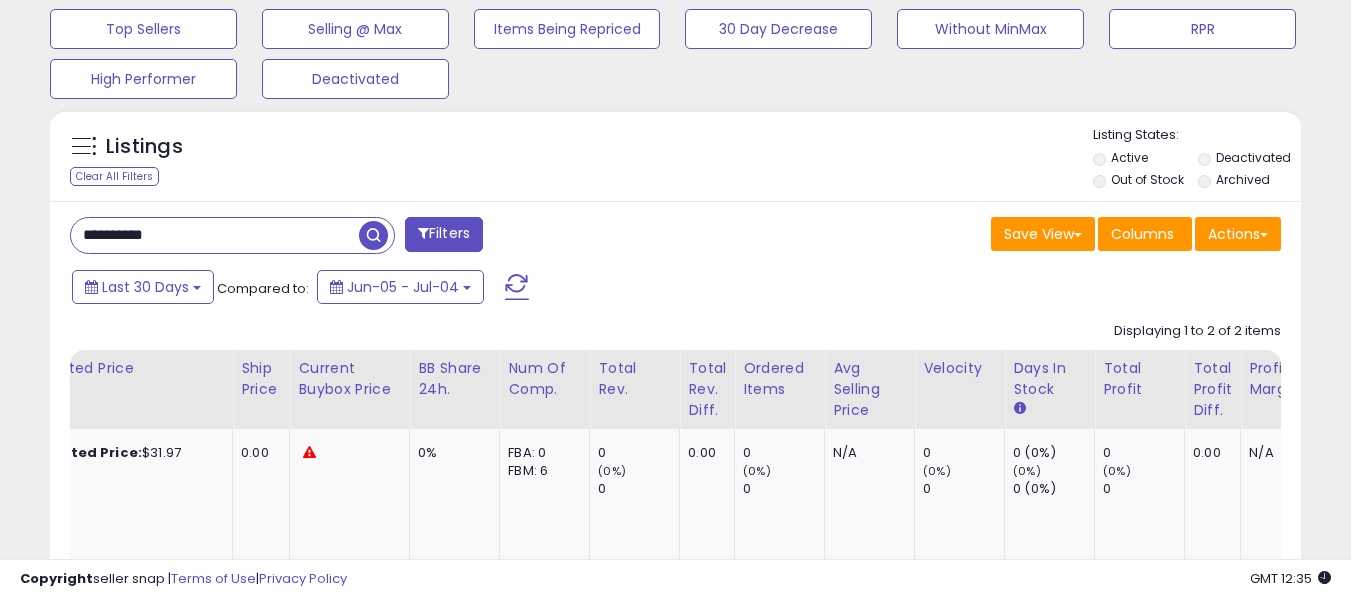 click on "**********" at bounding box center [215, 235] 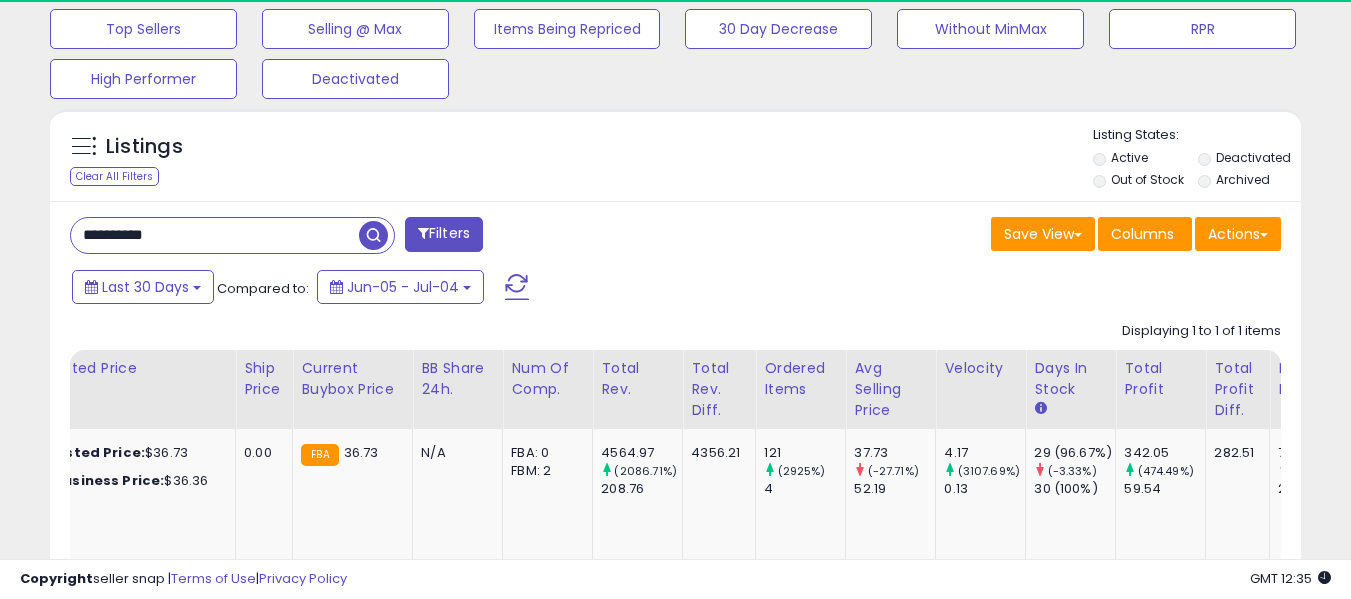 scroll, scrollTop: 999590, scrollLeft: 999276, axis: both 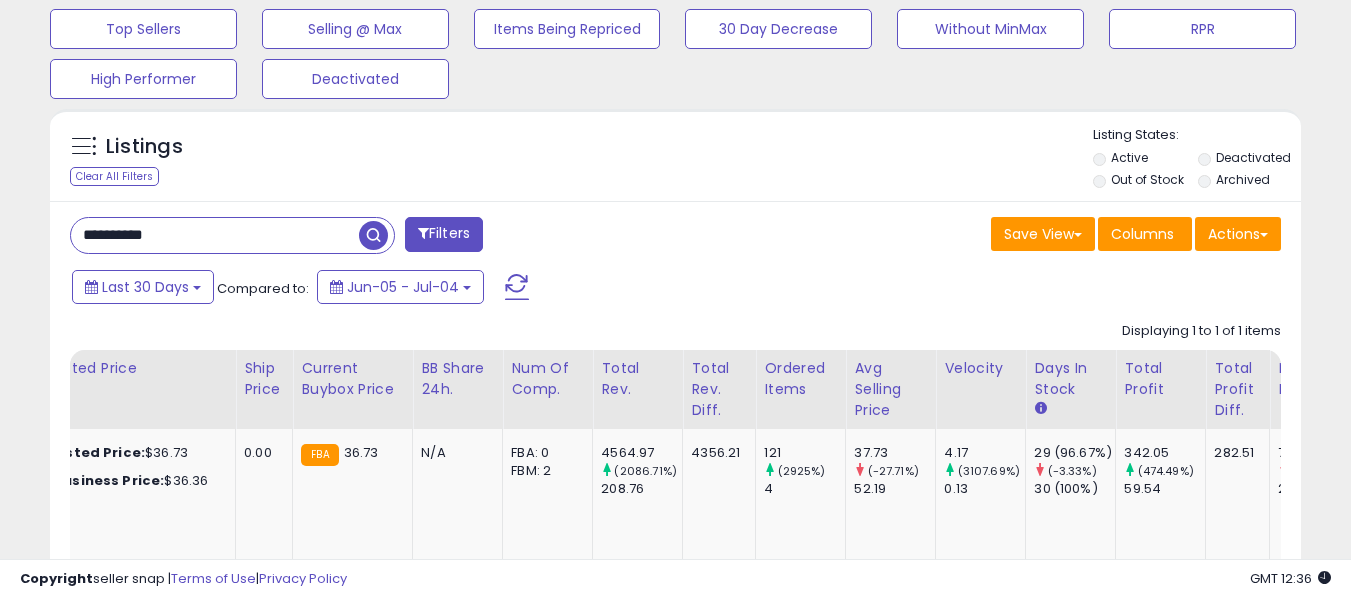 click on "**********" at bounding box center (215, 235) 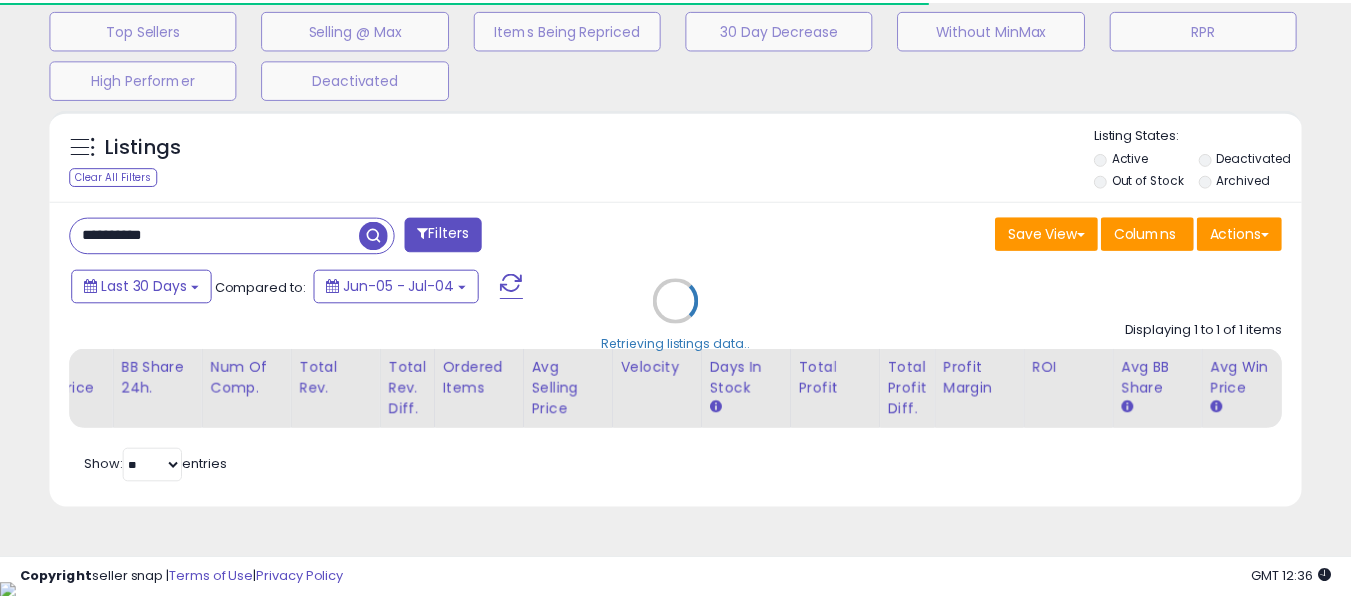 scroll, scrollTop: 410, scrollLeft: 724, axis: both 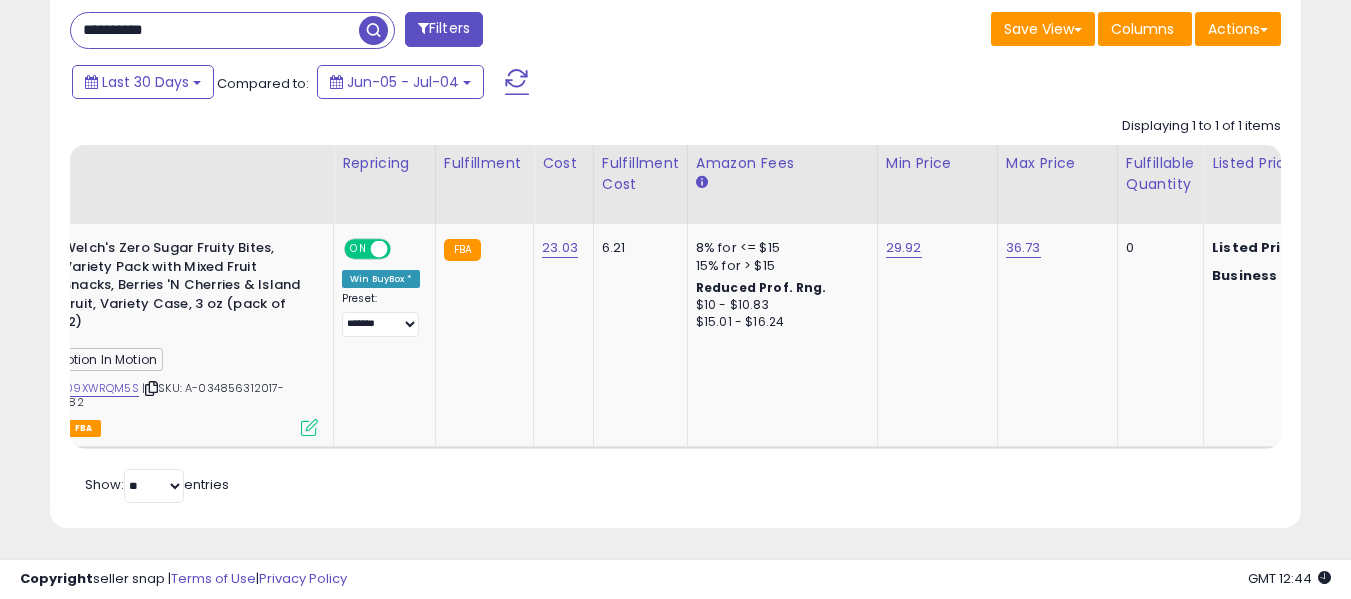click on "**********" at bounding box center (215, 30) 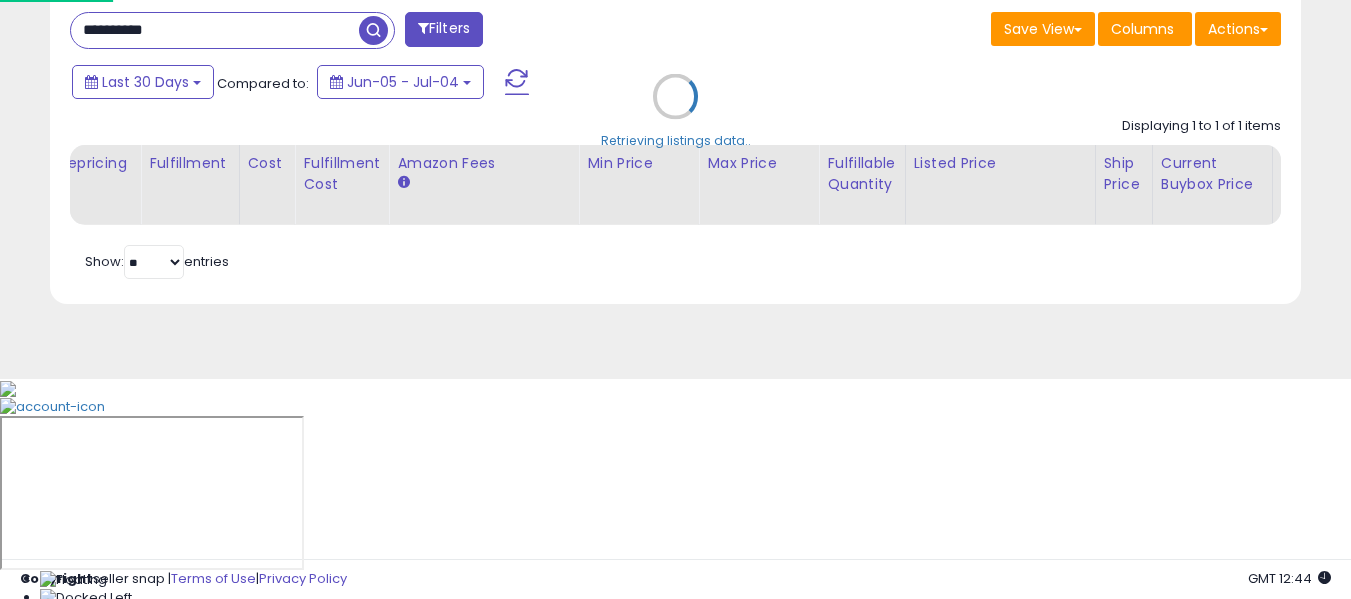 scroll, scrollTop: 999590, scrollLeft: 999267, axis: both 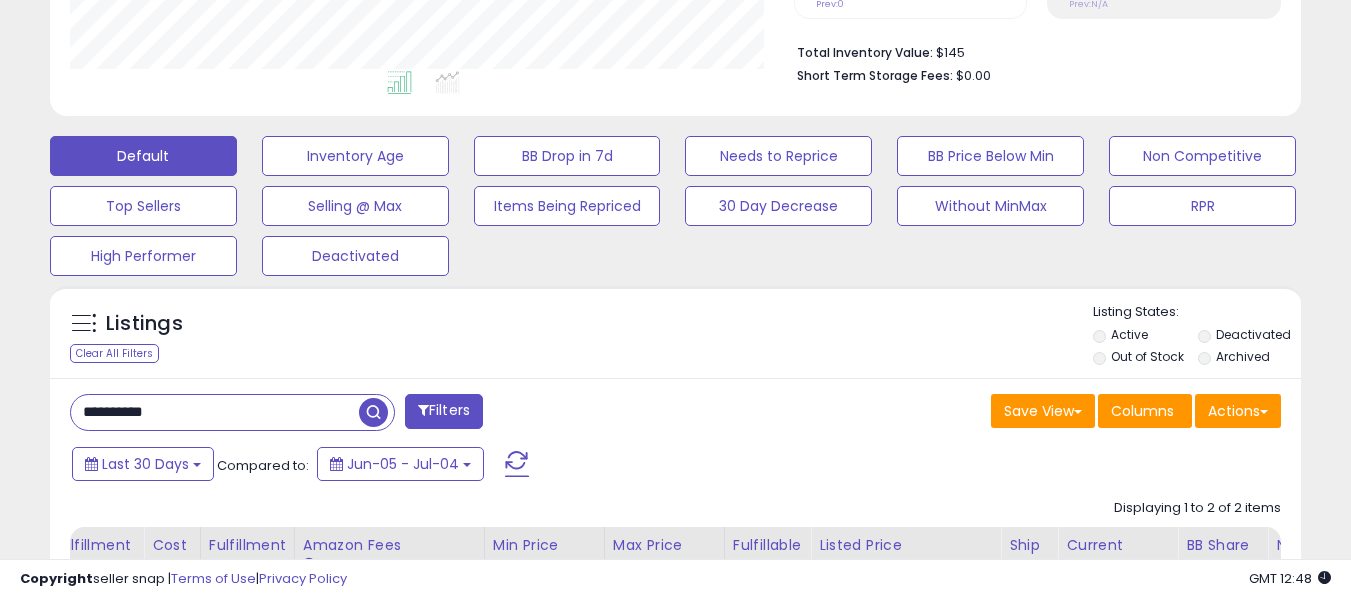 click on "**********" at bounding box center [215, 412] 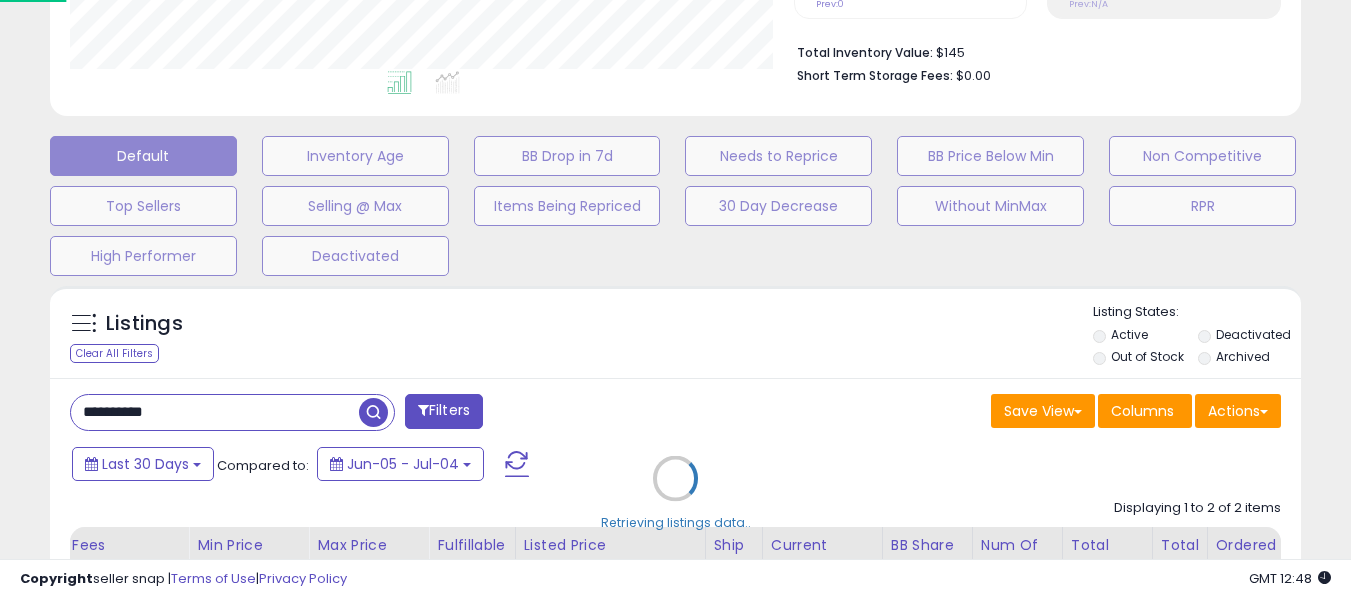 scroll, scrollTop: 999590, scrollLeft: 999267, axis: both 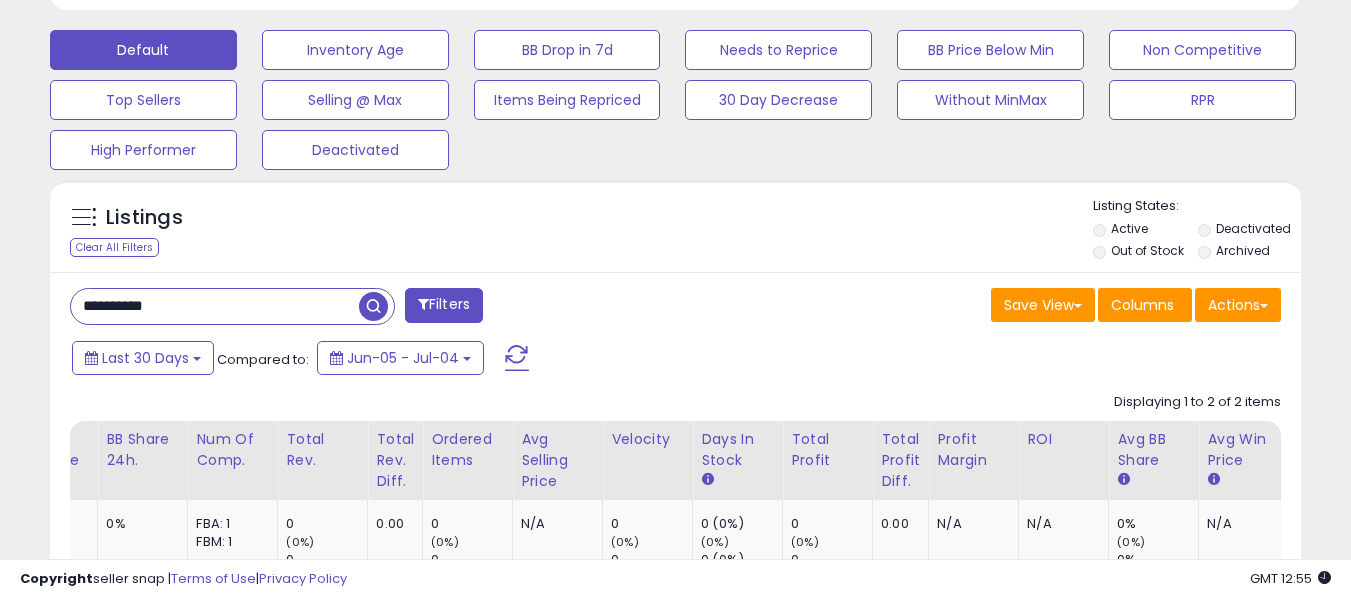 click on "**********" at bounding box center [215, 306] 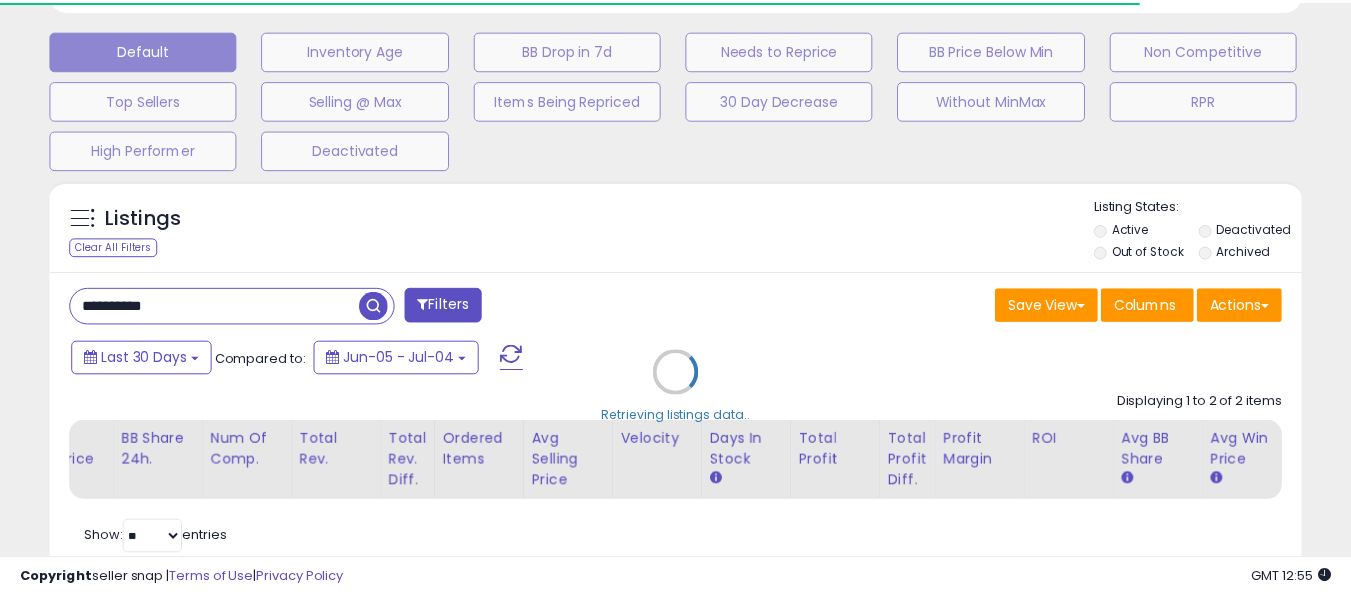 scroll, scrollTop: 410, scrollLeft: 724, axis: both 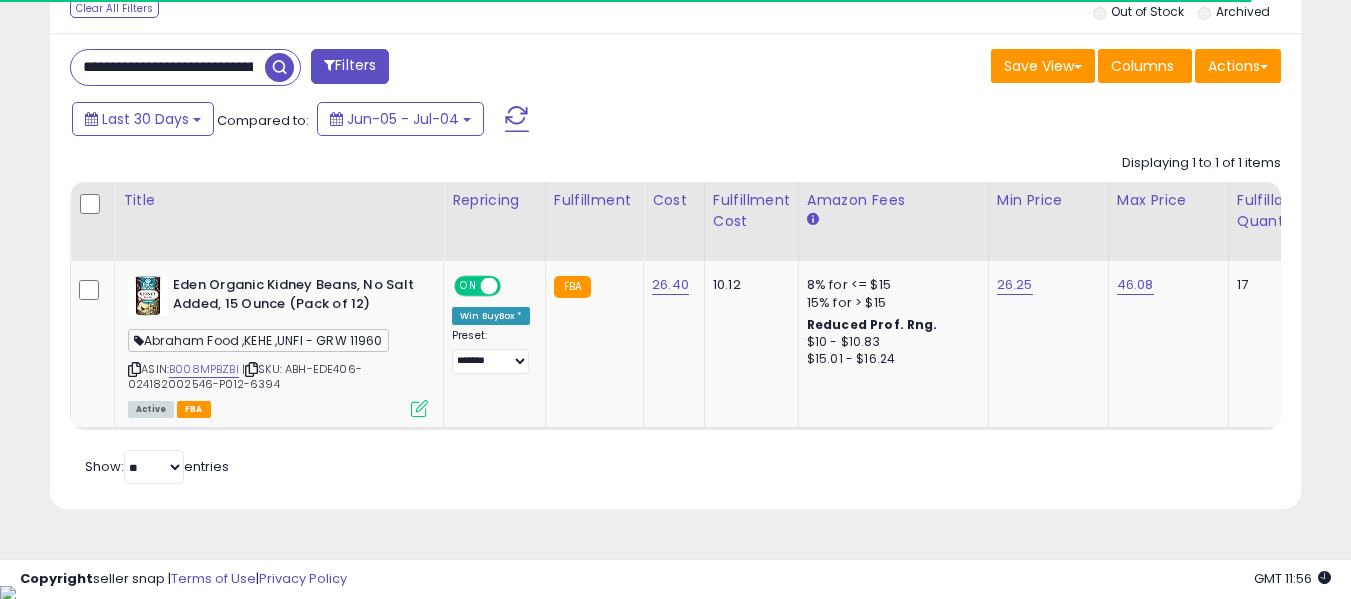 click on "**********" at bounding box center [168, 67] 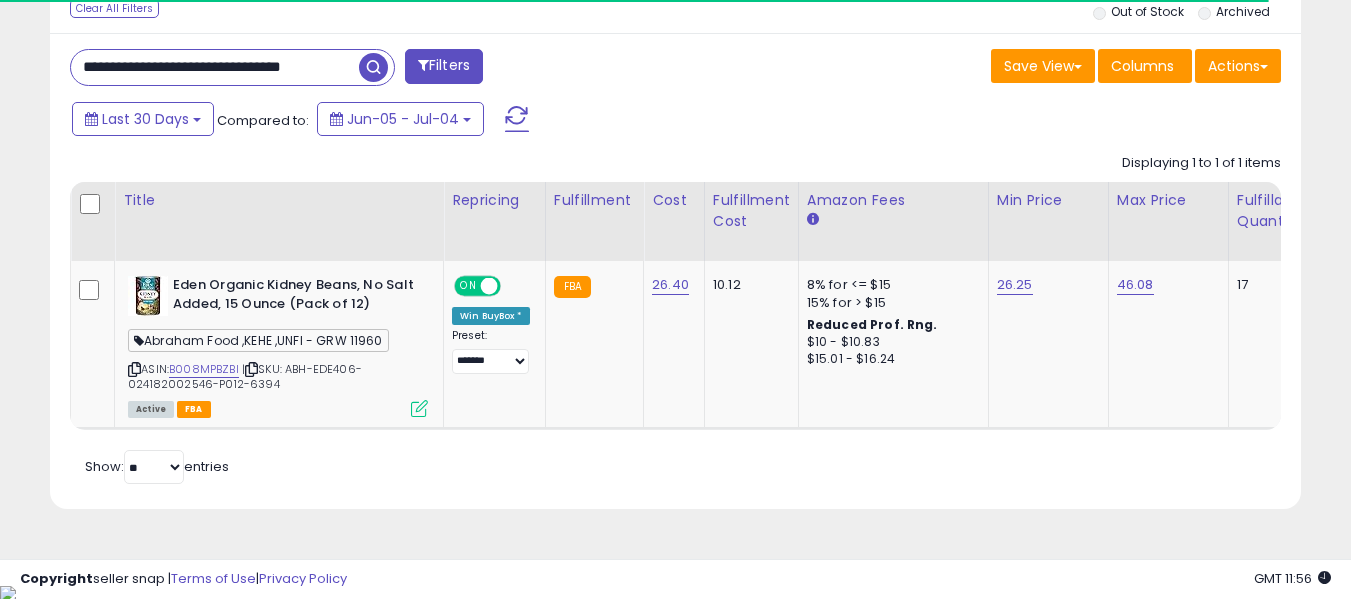 paste 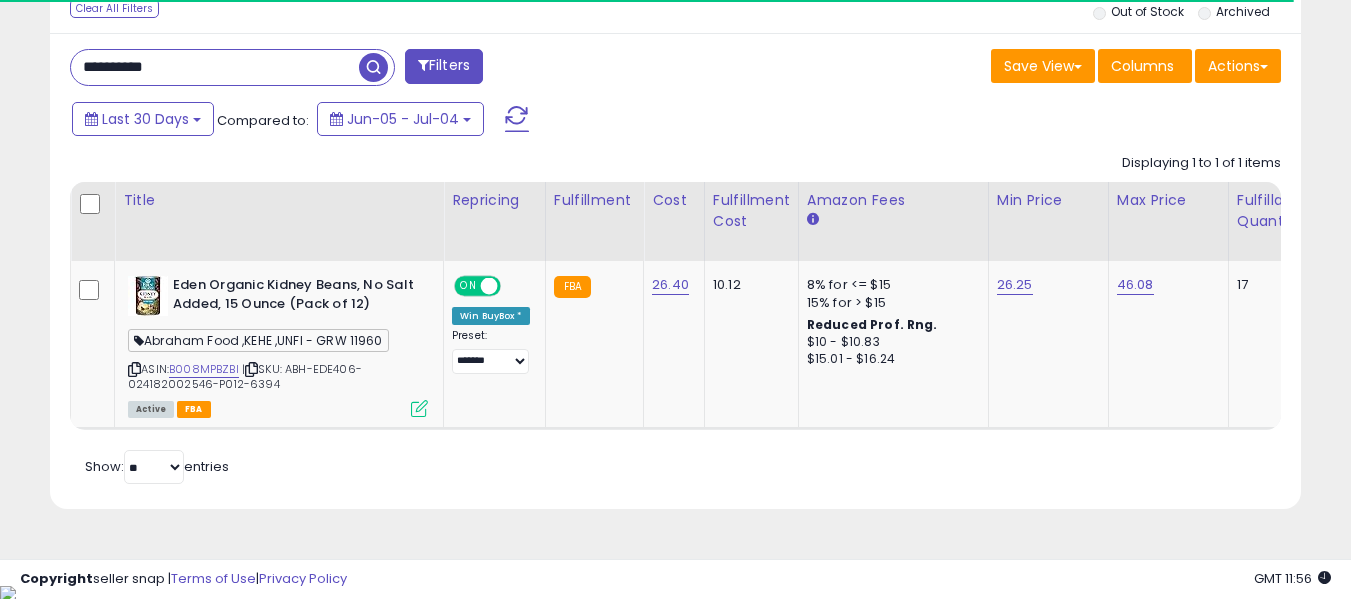 type on "**********" 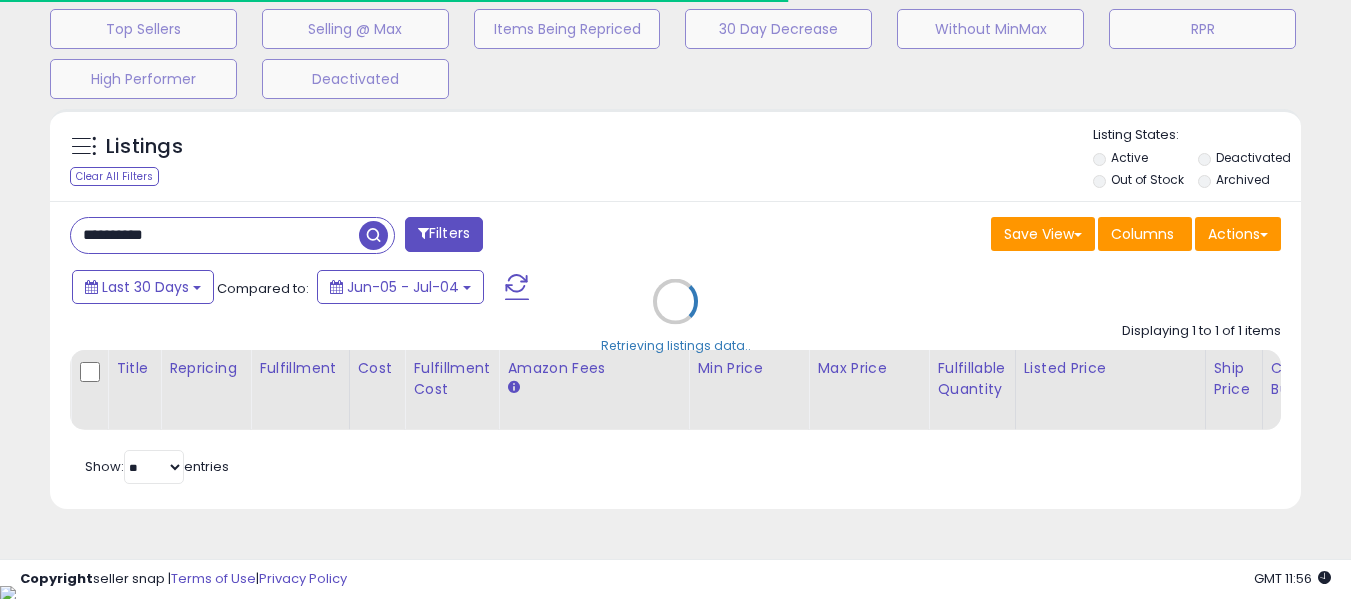 scroll, scrollTop: 999590, scrollLeft: 999276, axis: both 